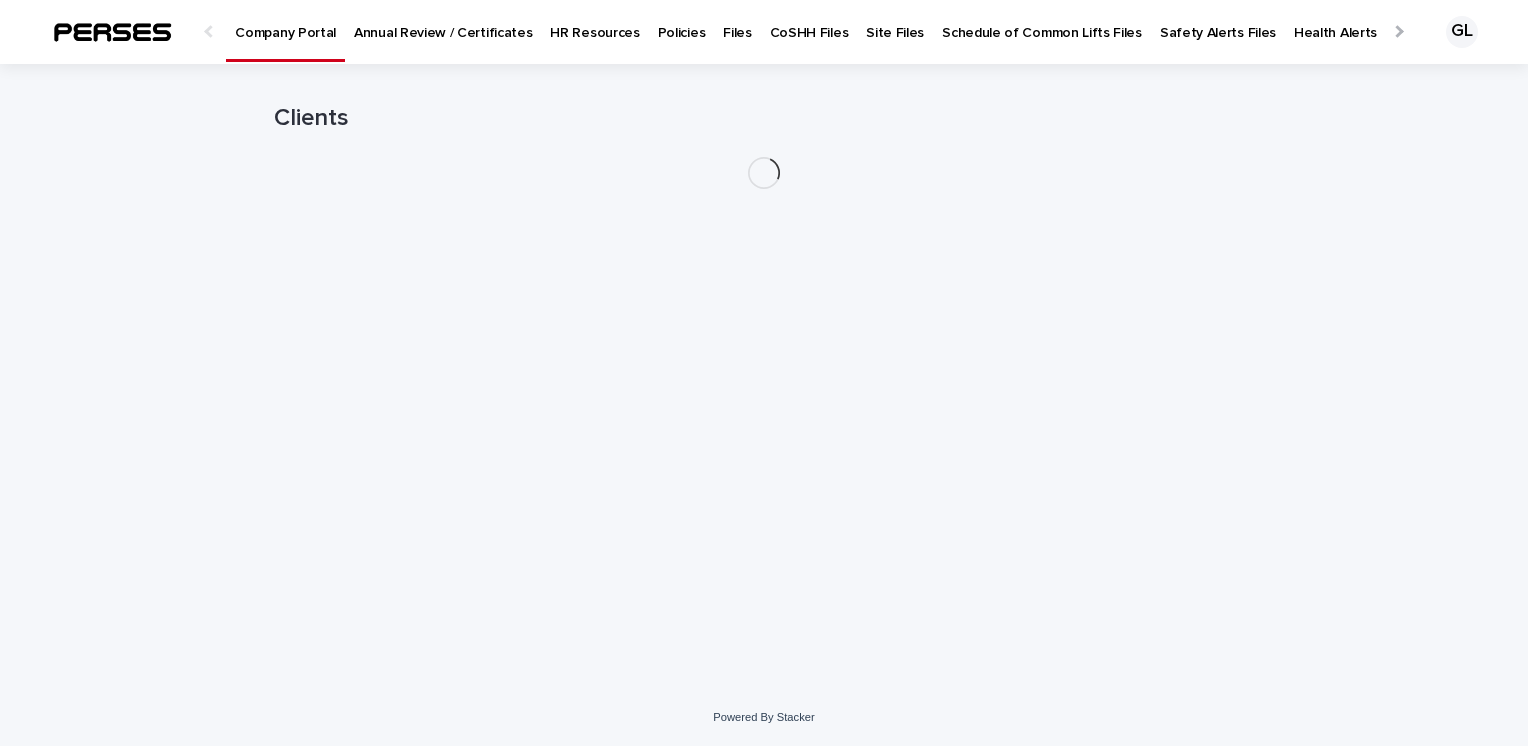 scroll, scrollTop: 0, scrollLeft: 0, axis: both 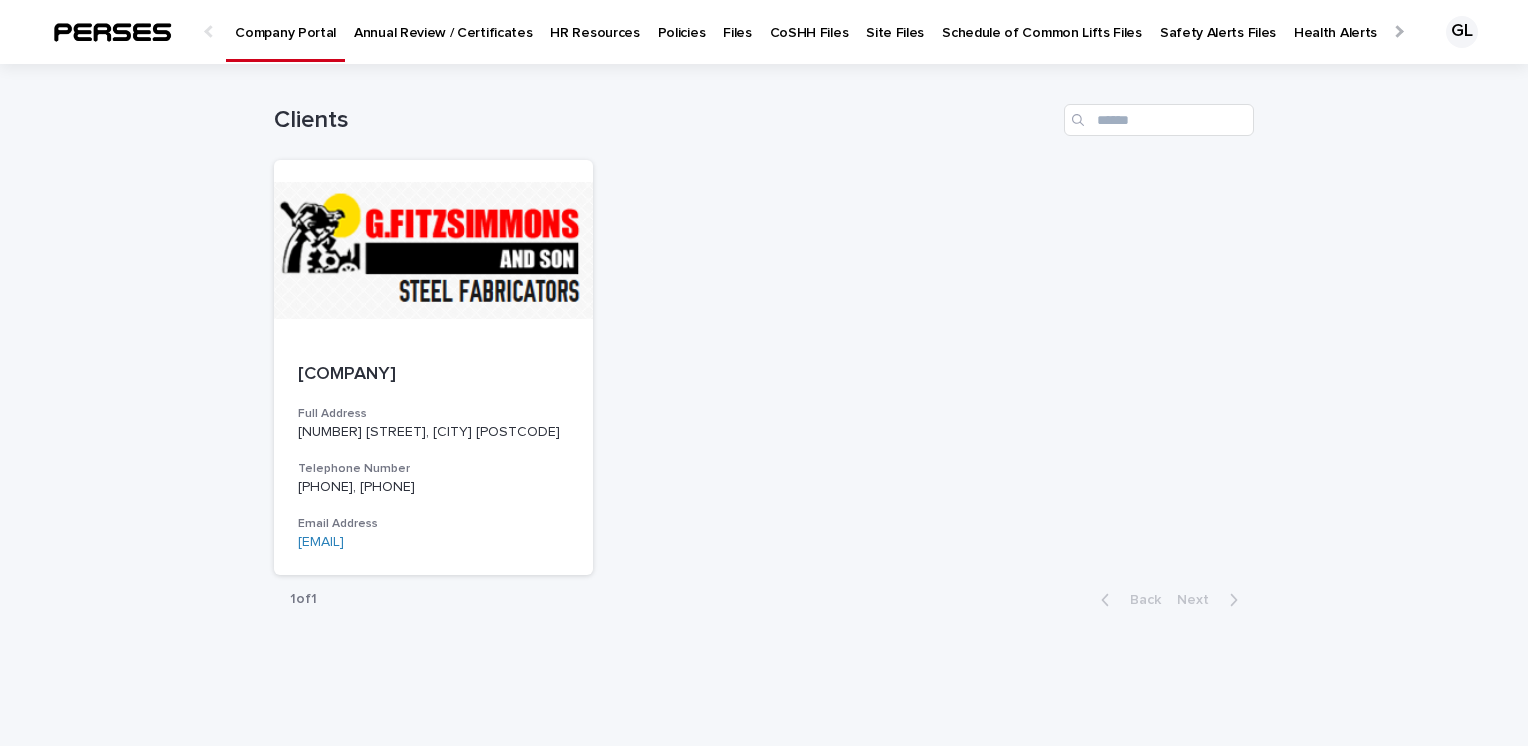 click on "Annual Review / Certificates" at bounding box center (443, 21) 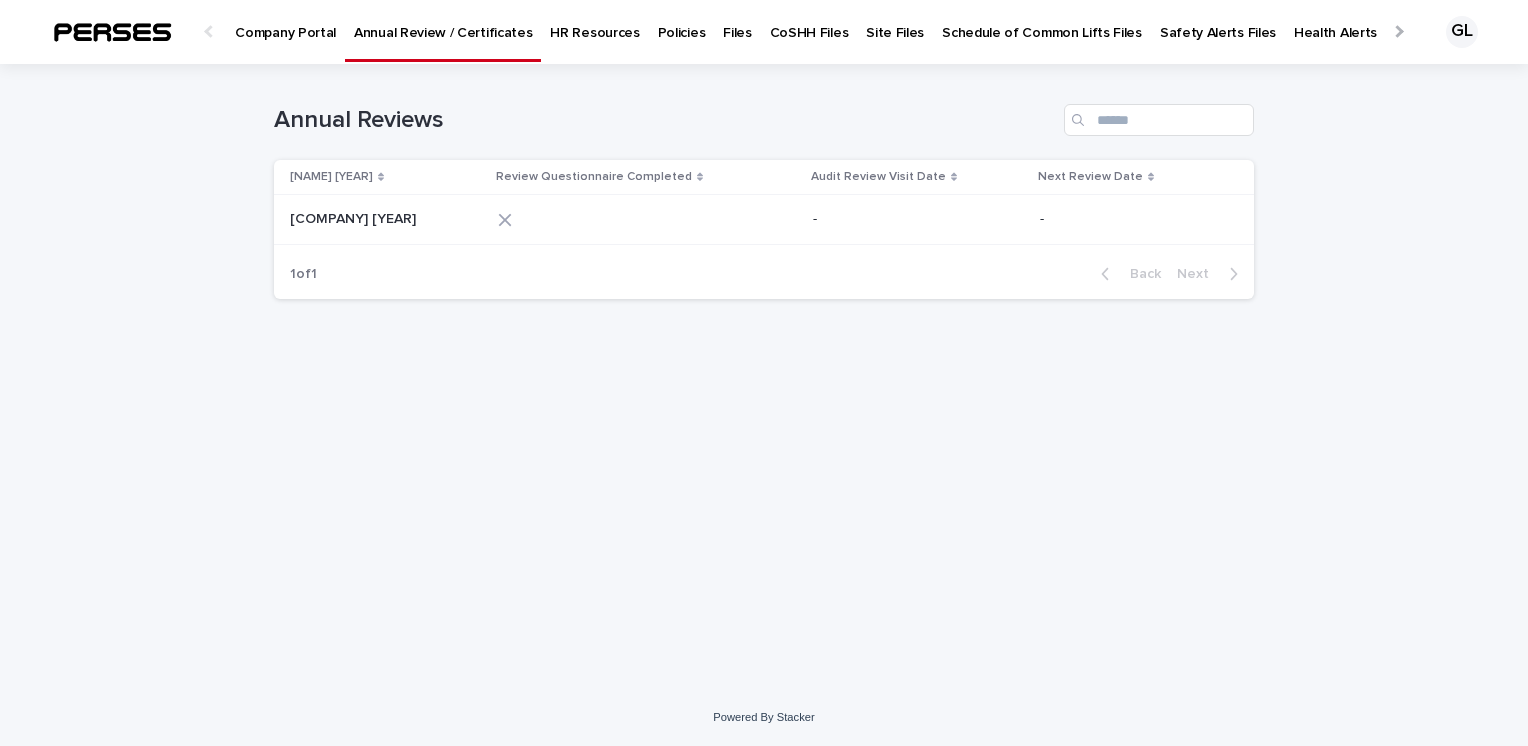 click on "[COMPANY] [YEAR]" at bounding box center [355, 217] 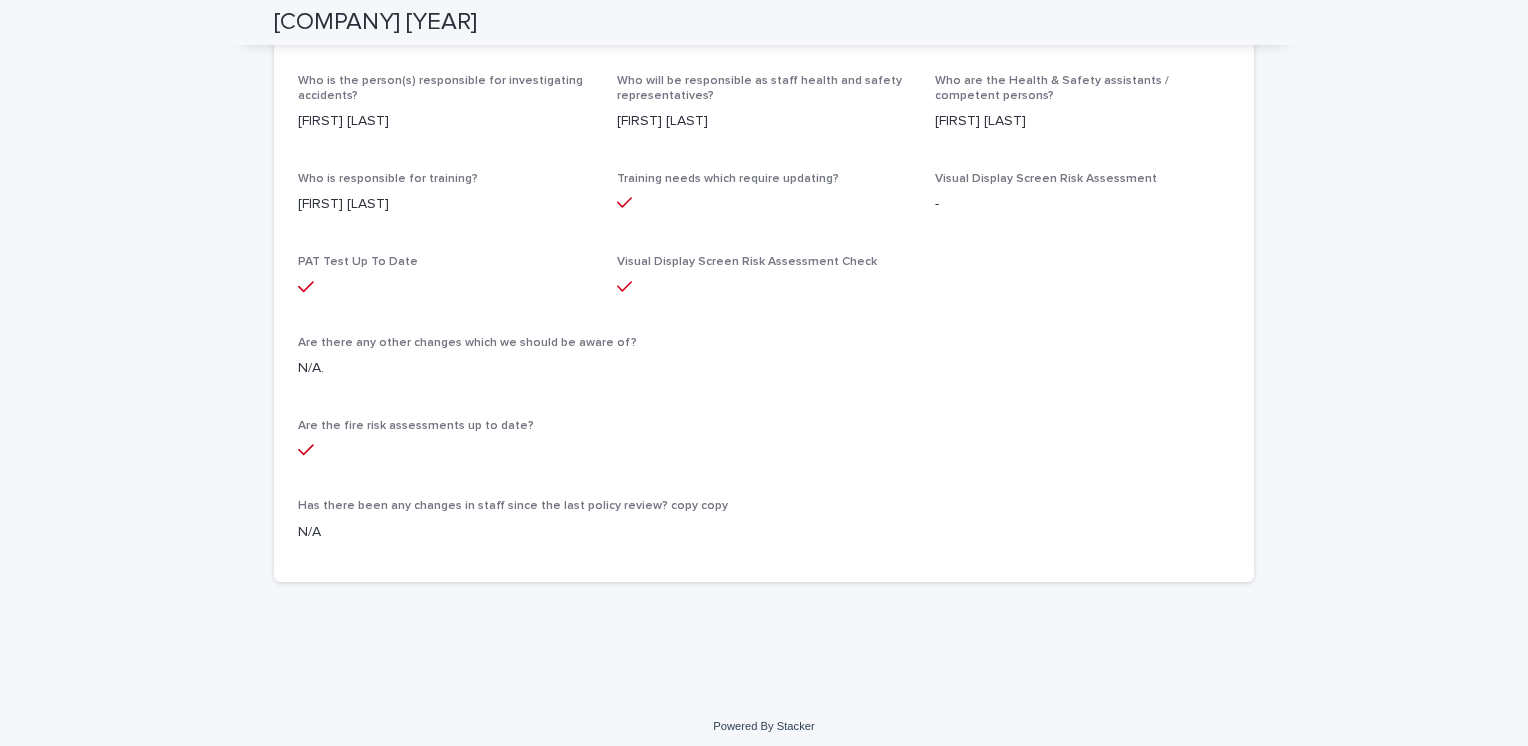 scroll, scrollTop: 0, scrollLeft: 0, axis: both 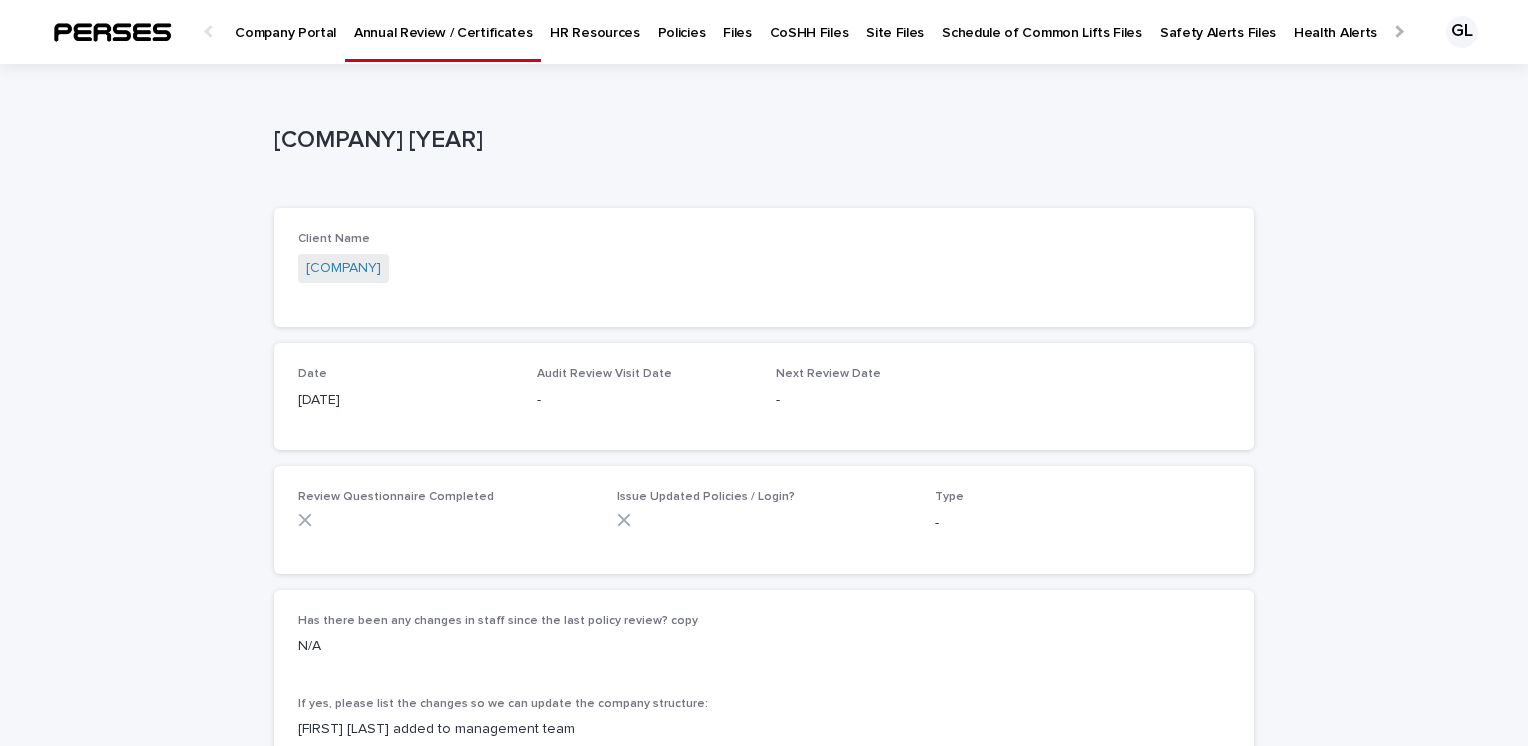 click on "HR Resources" at bounding box center (594, 21) 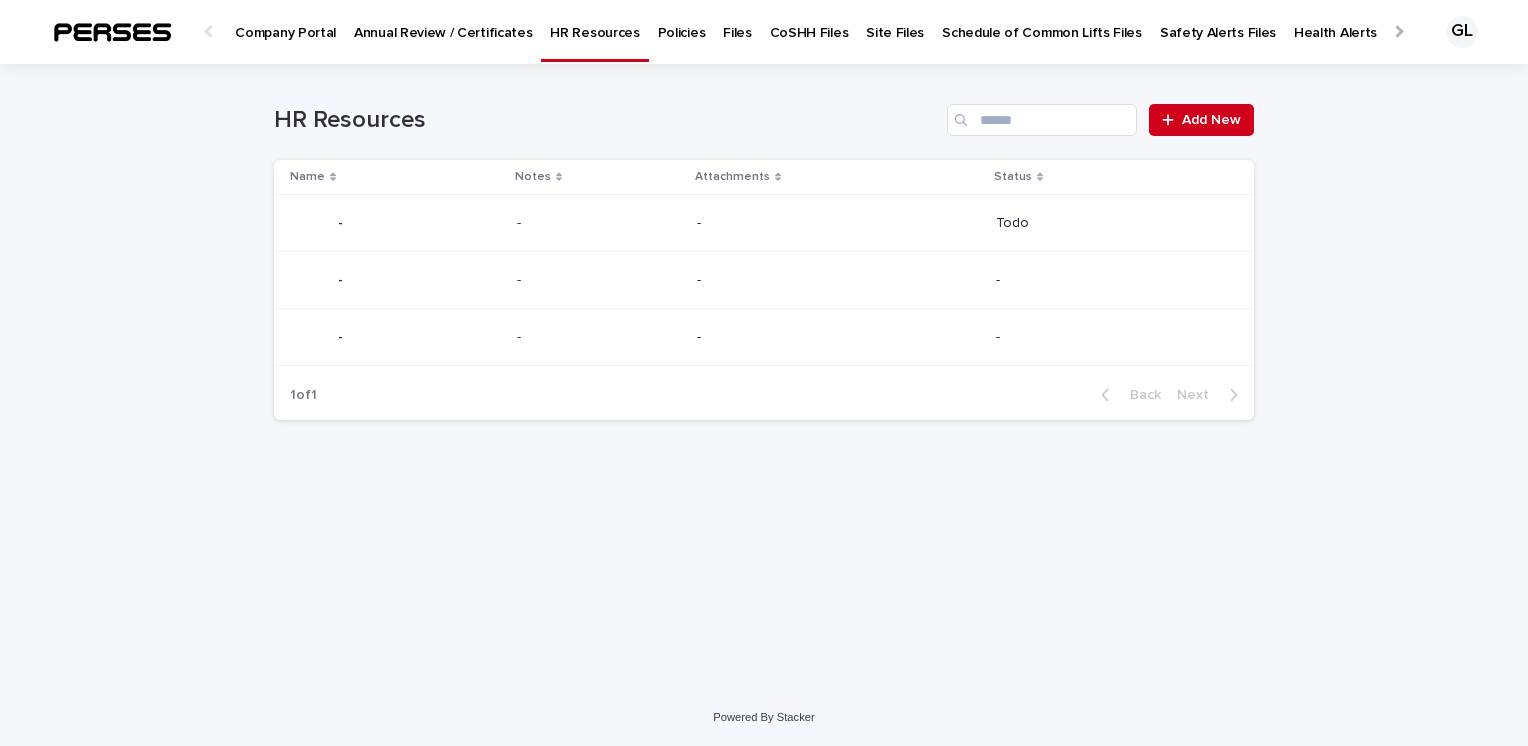 click on "Policies" at bounding box center (682, 21) 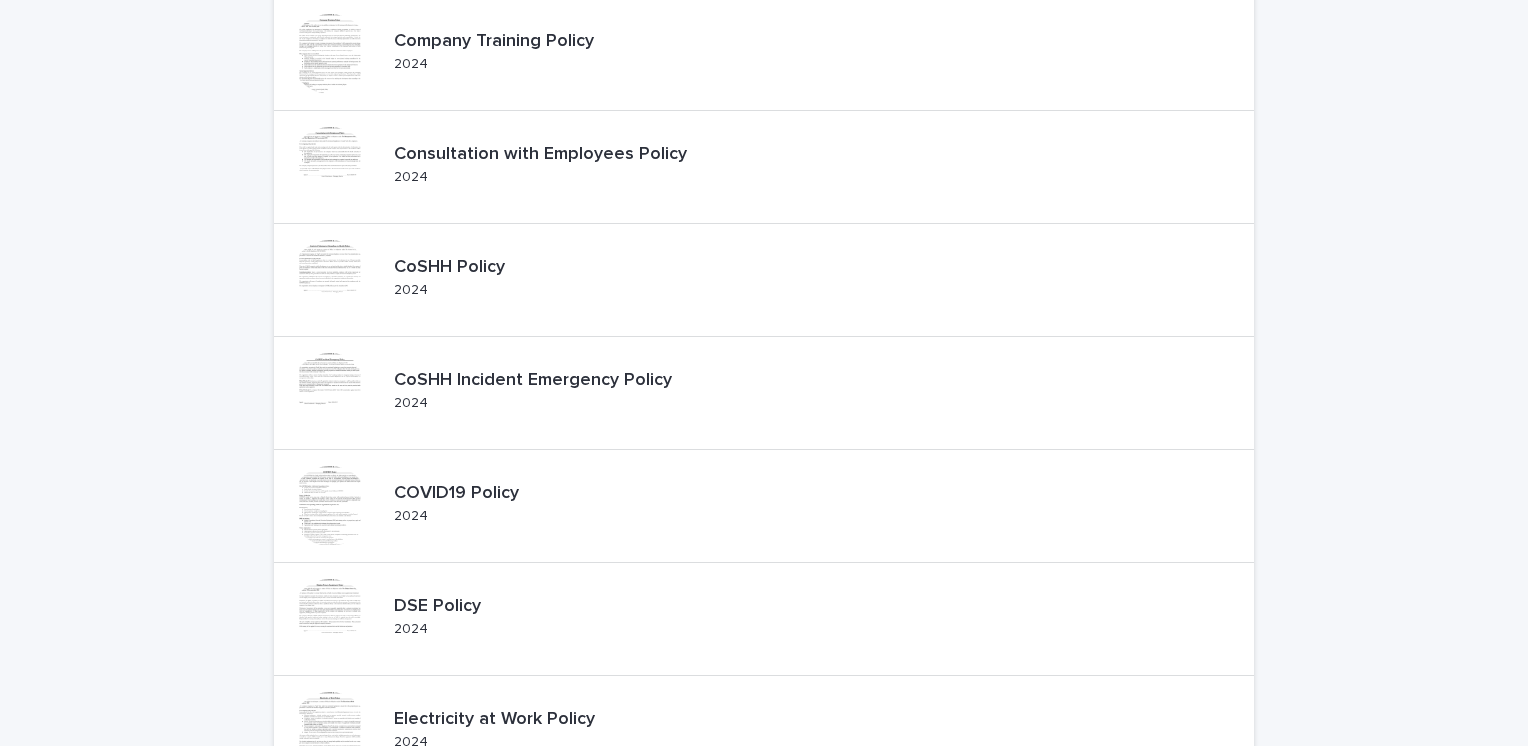scroll, scrollTop: 812, scrollLeft: 0, axis: vertical 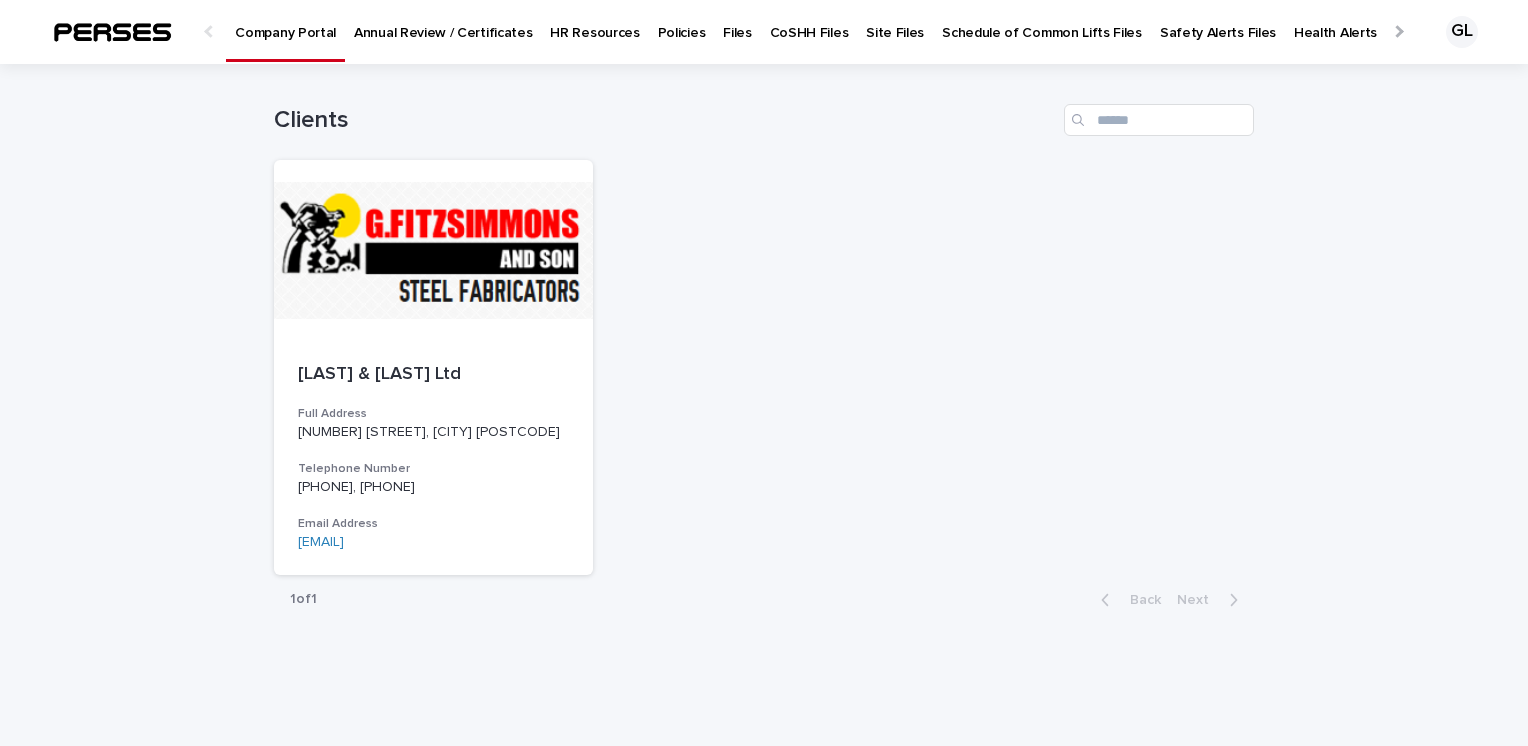 click on "Policies" at bounding box center [682, 21] 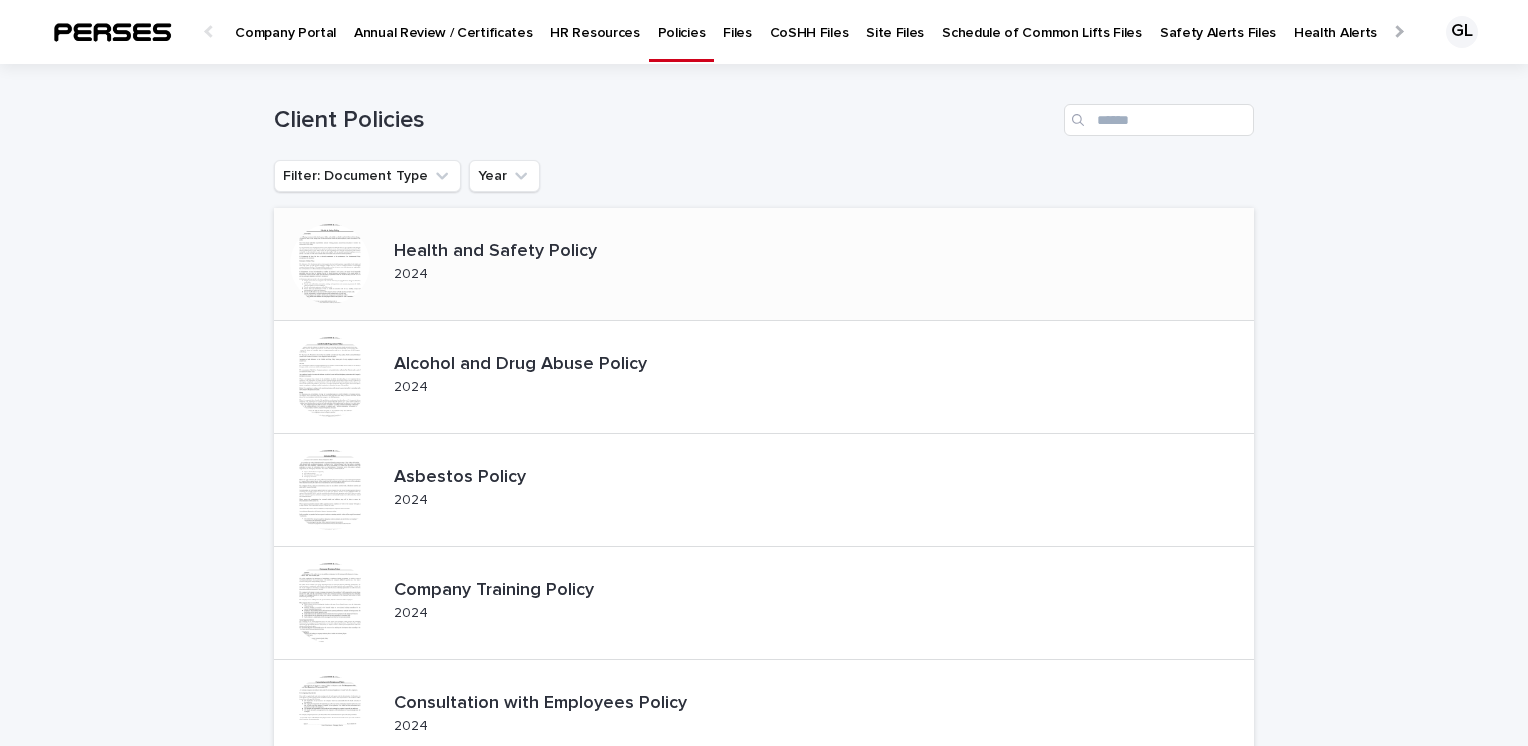 click on "Health and Safety Policy" at bounding box center [512, 252] 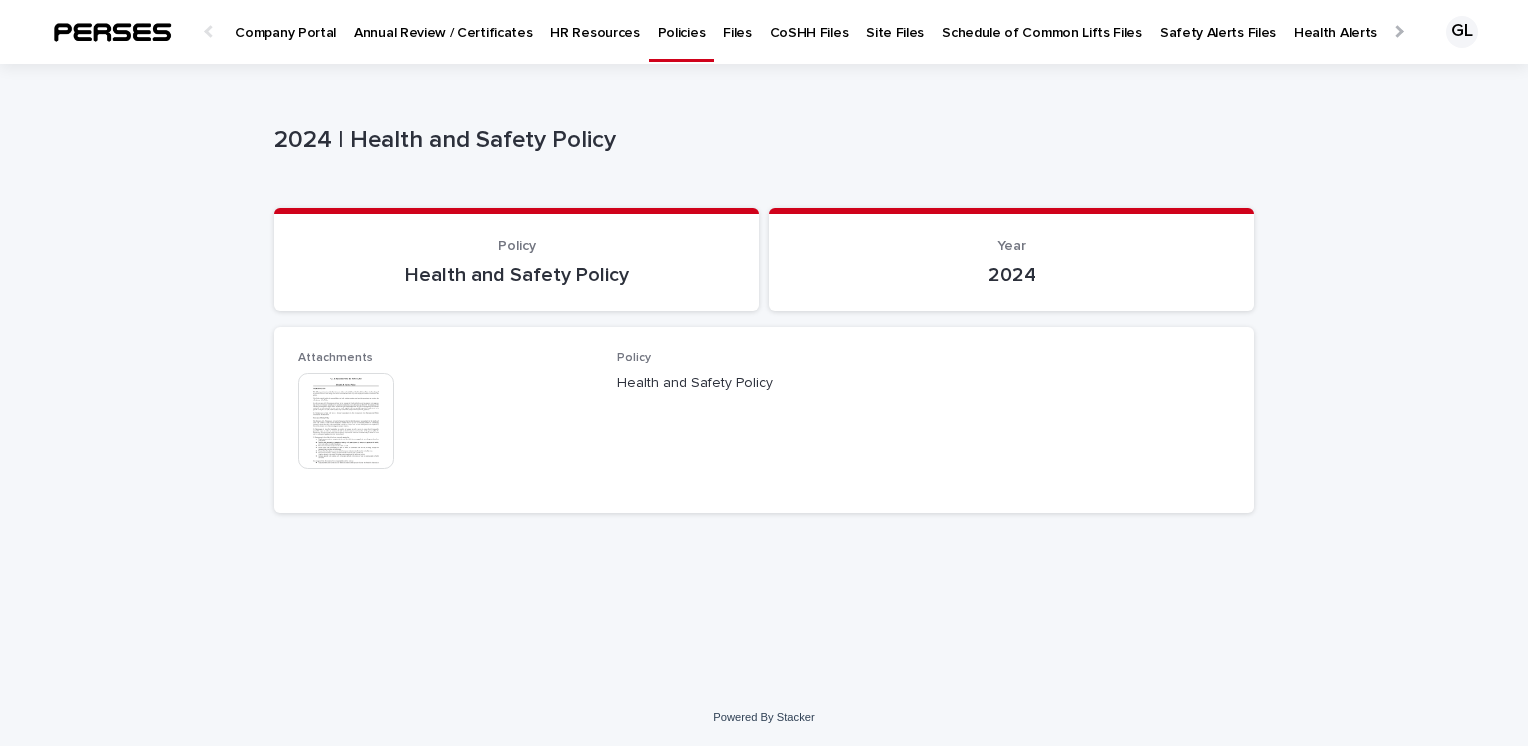 click at bounding box center (346, 421) 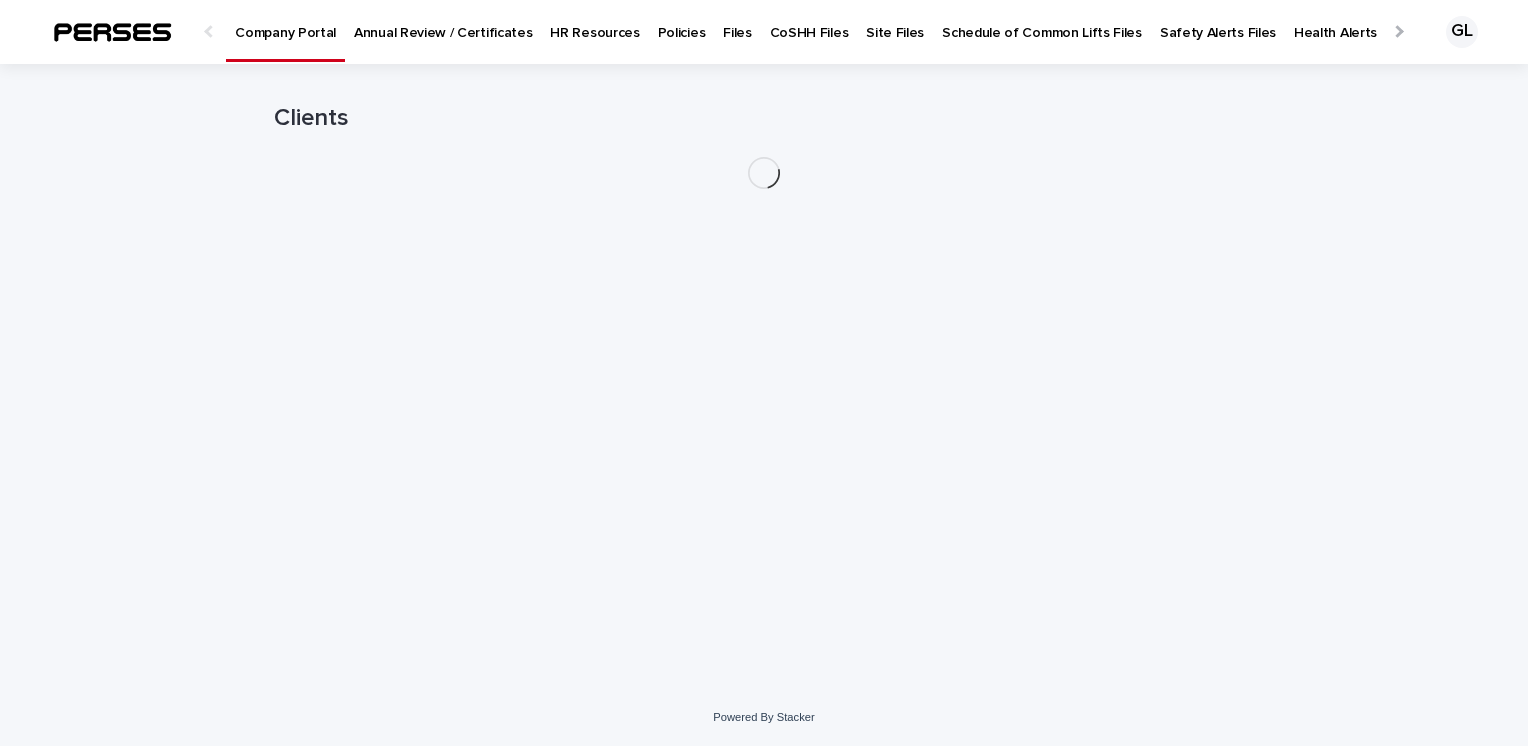 scroll, scrollTop: 0, scrollLeft: 0, axis: both 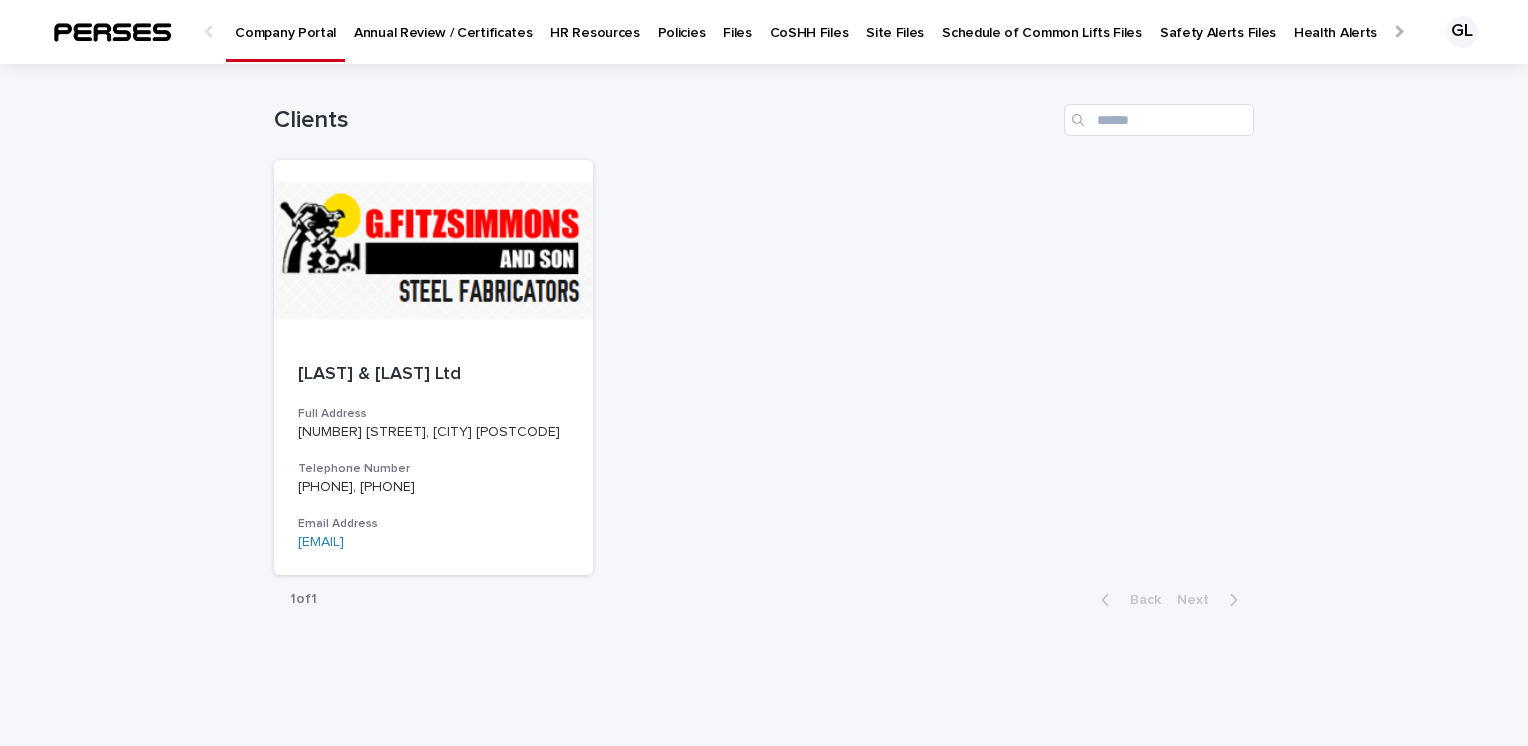 click on "Policies" at bounding box center (682, 21) 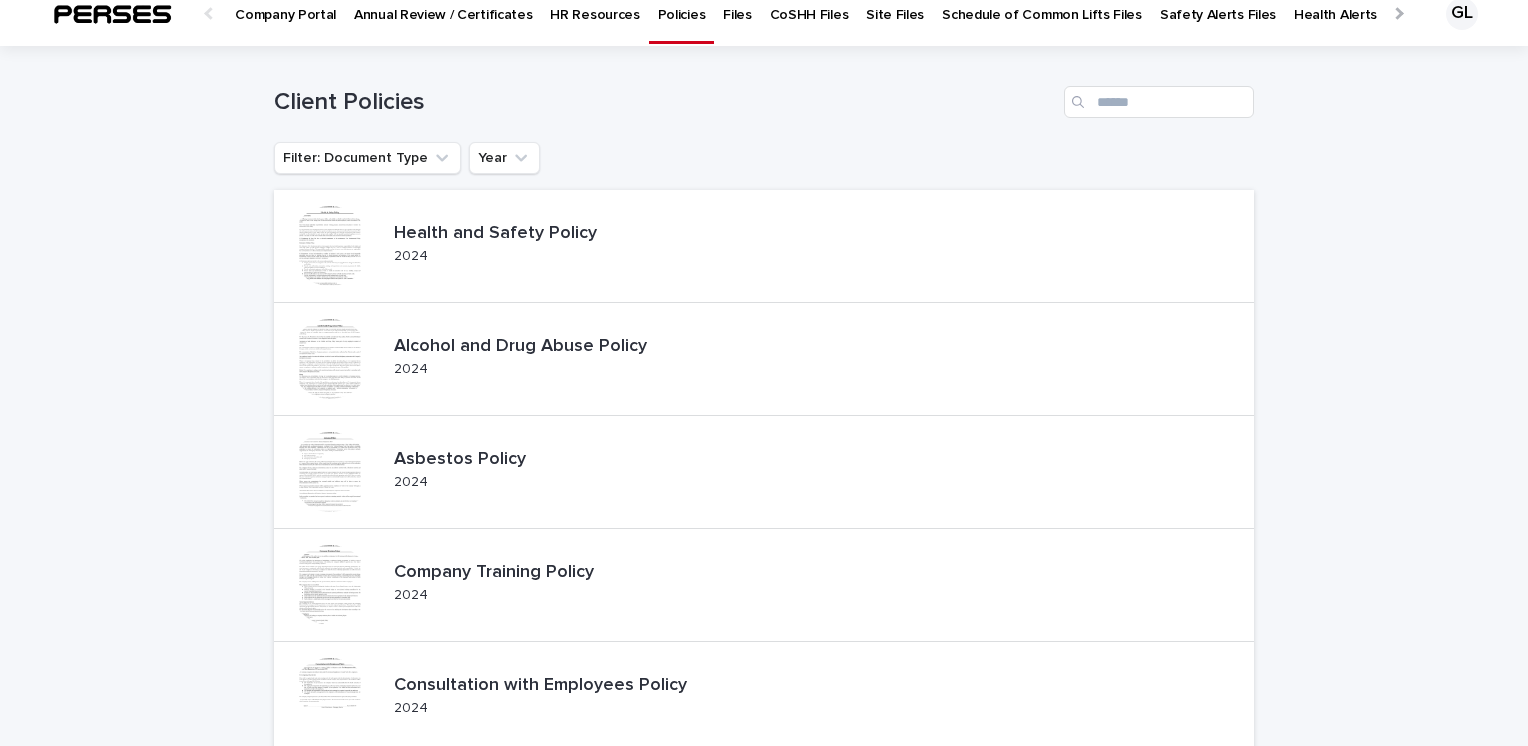 scroll, scrollTop: 66, scrollLeft: 0, axis: vertical 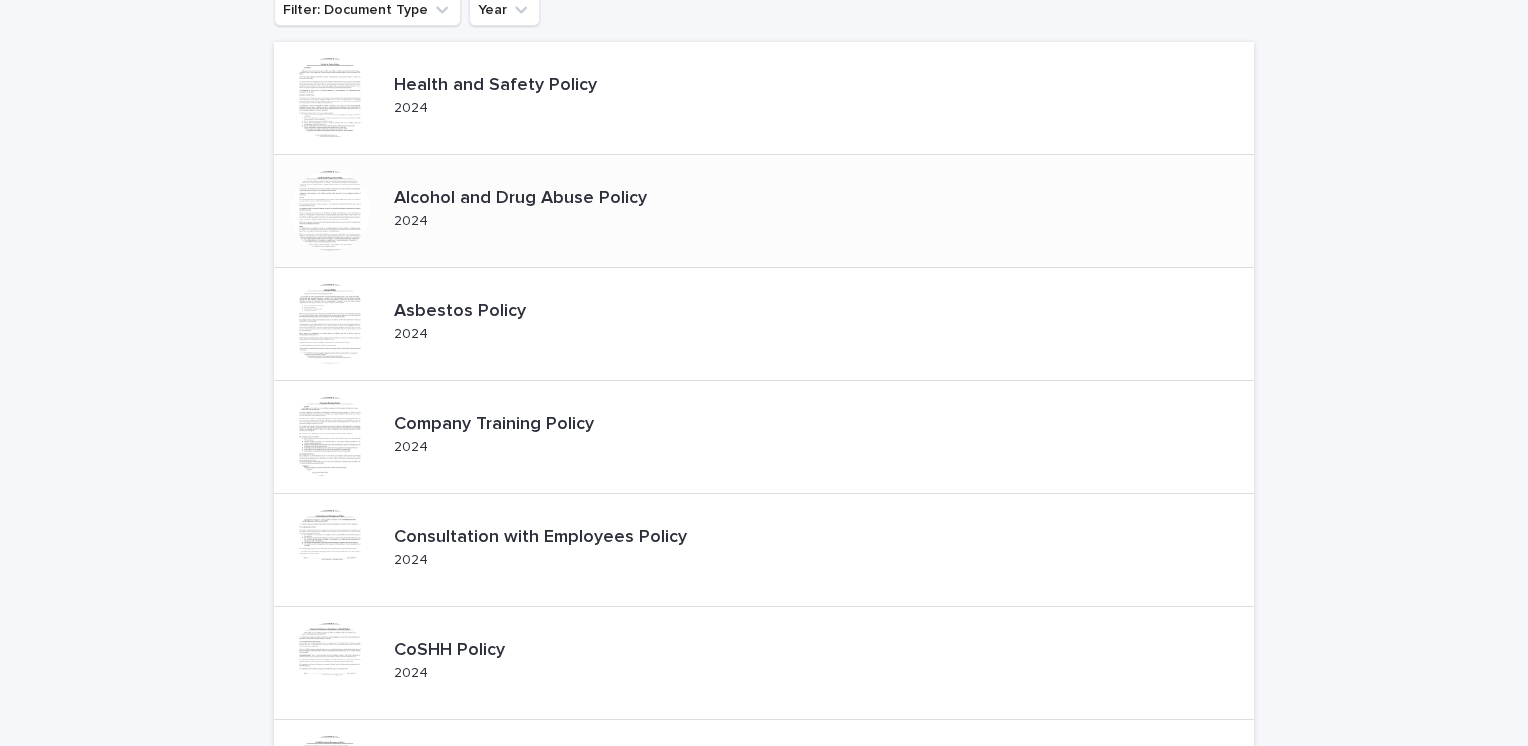 click on "Alcohol and Drug Abuse Policy" at bounding box center (537, 199) 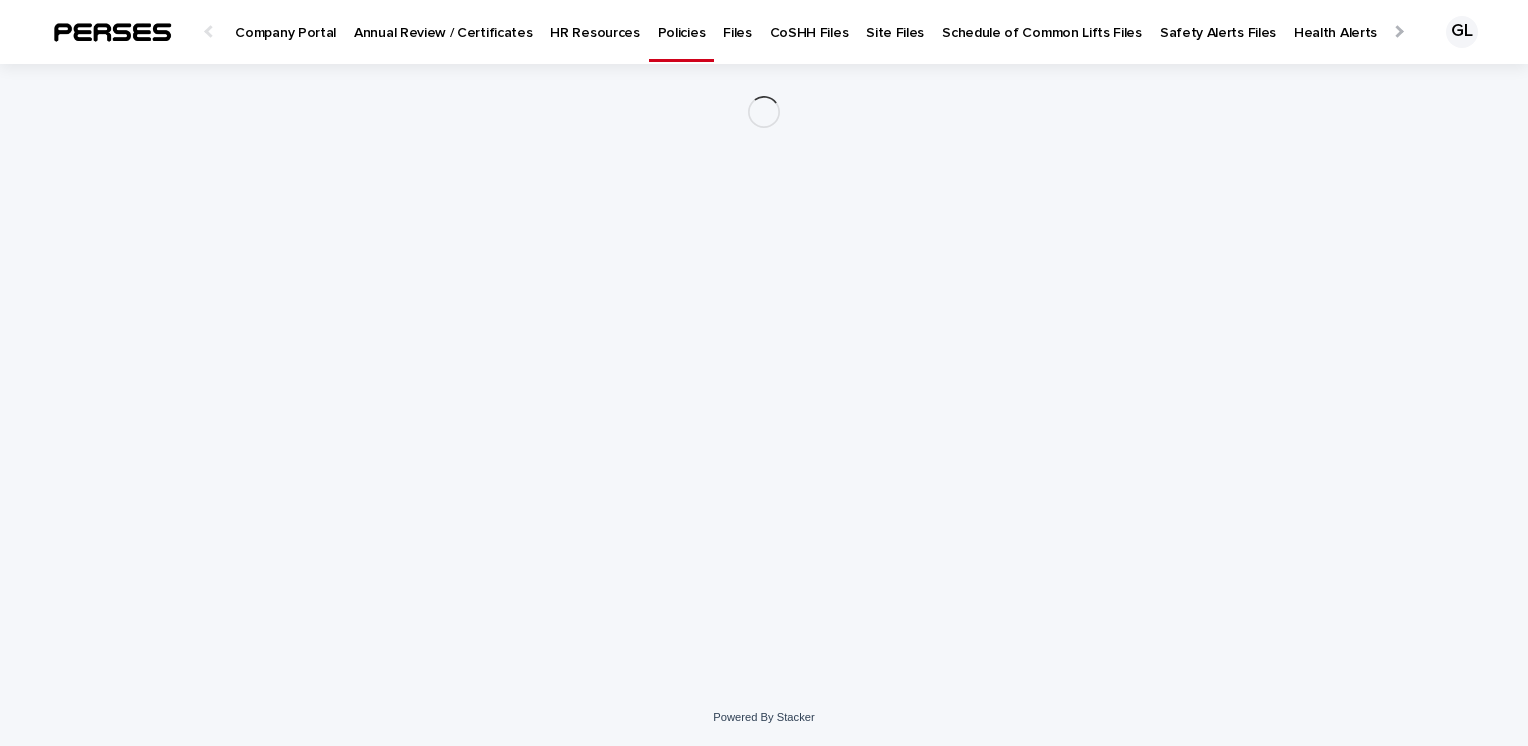 scroll, scrollTop: 0, scrollLeft: 0, axis: both 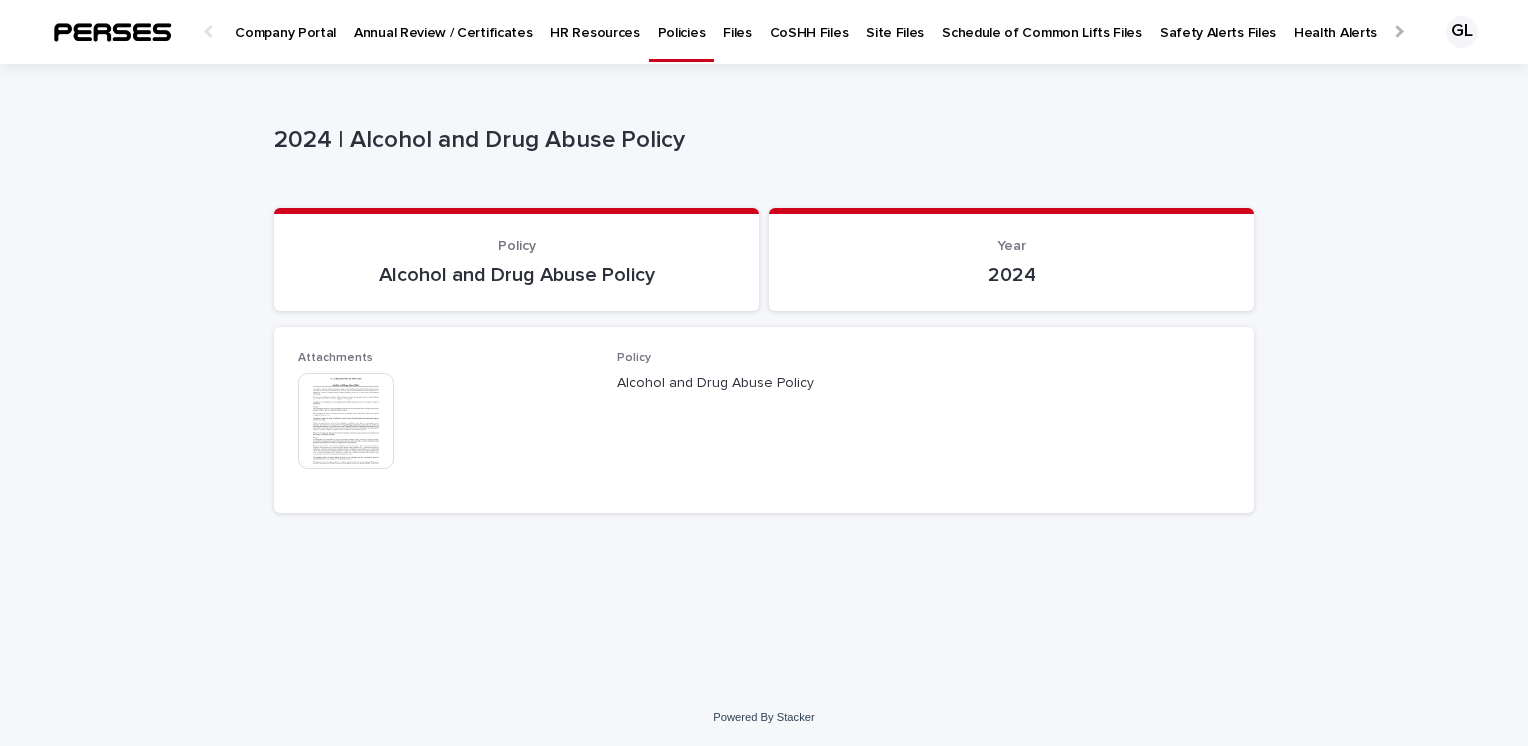 click at bounding box center [346, 421] 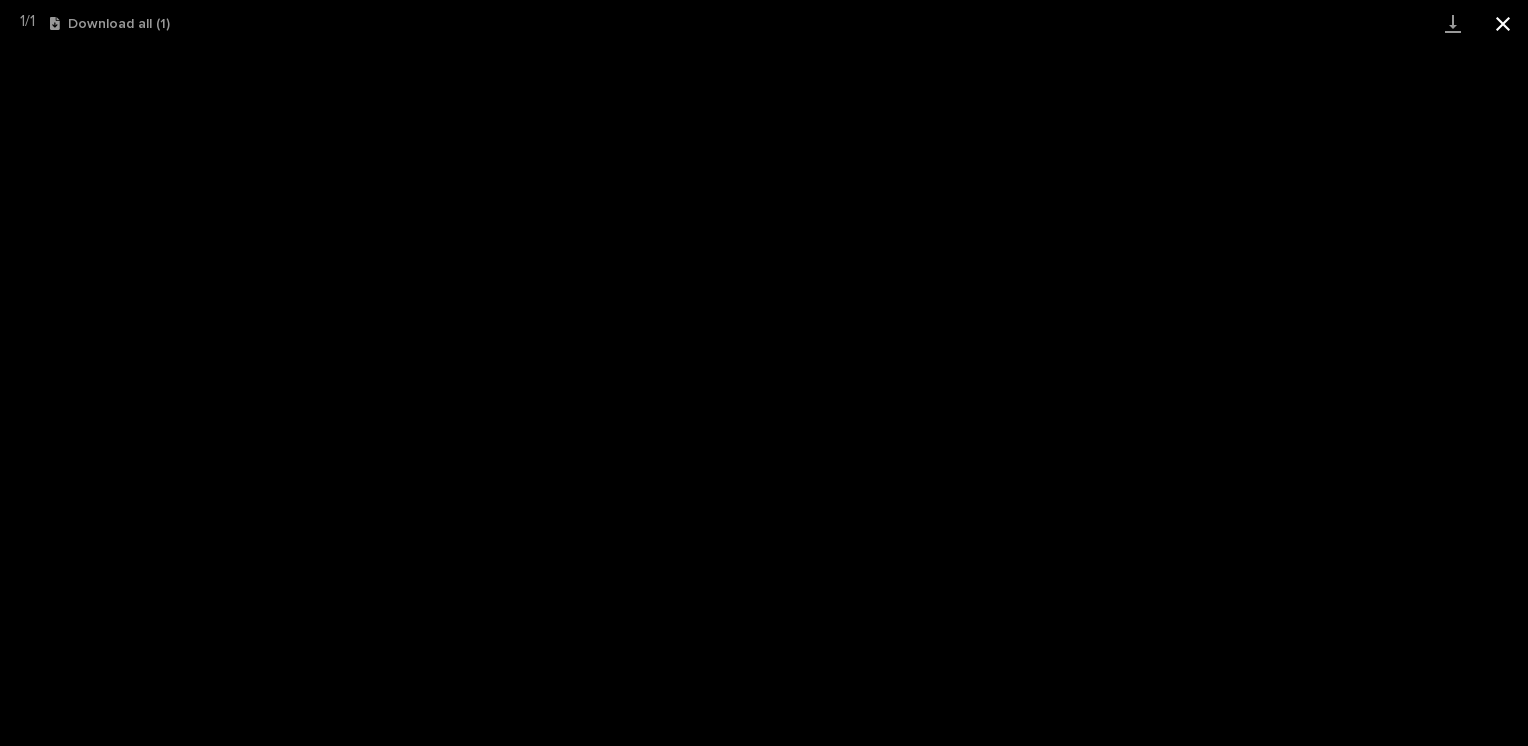 click at bounding box center (1503, 23) 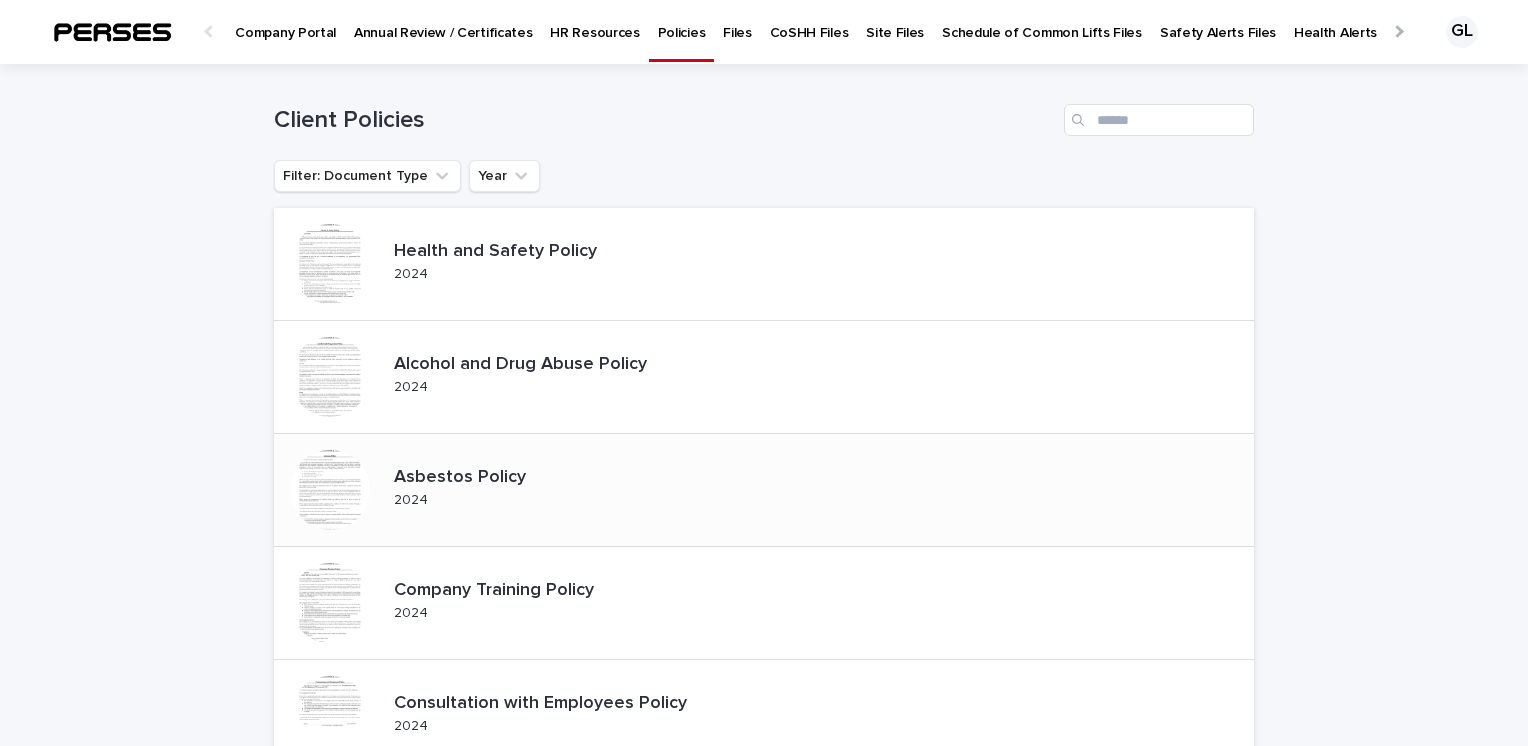 click on "Asbestos Policy" at bounding box center (477, 478) 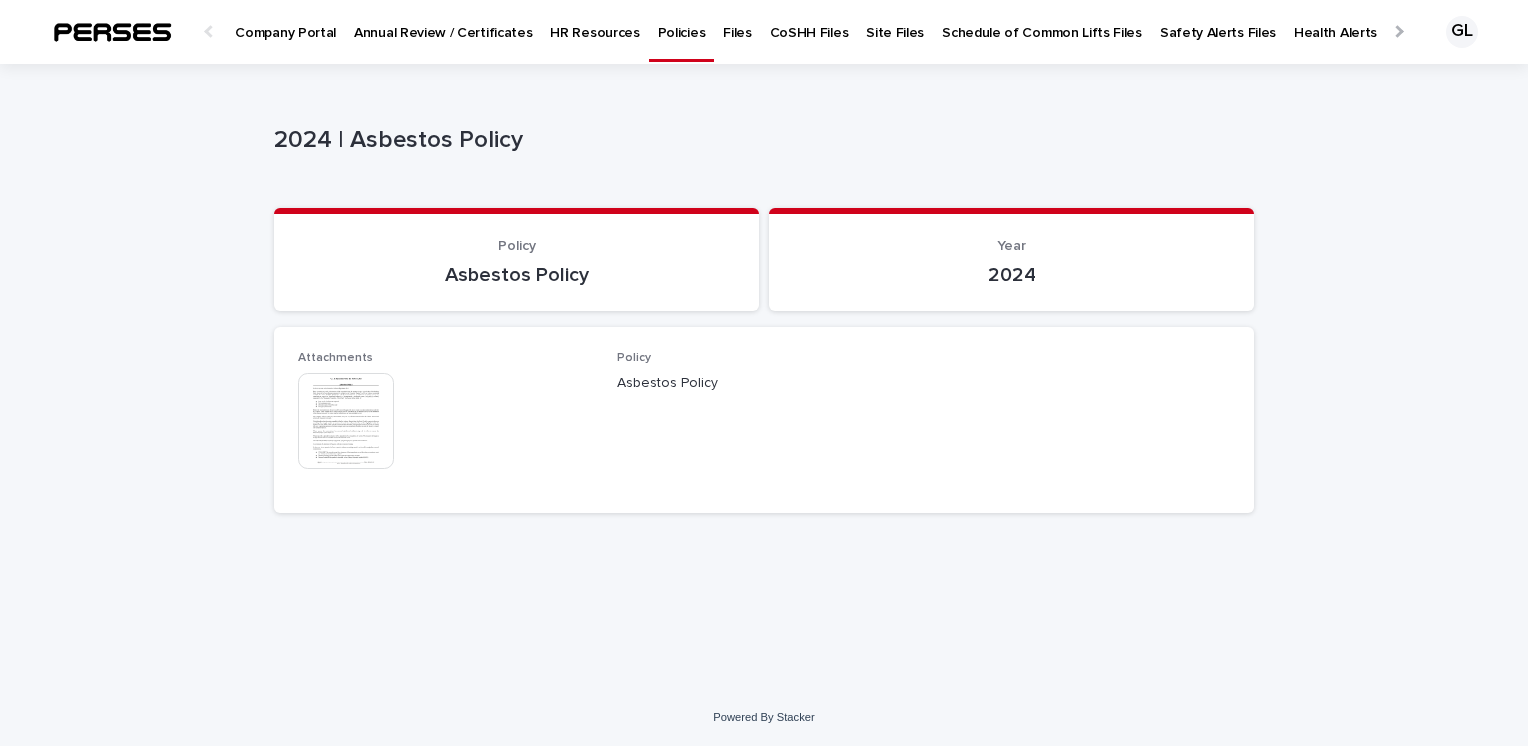 click at bounding box center (346, 421) 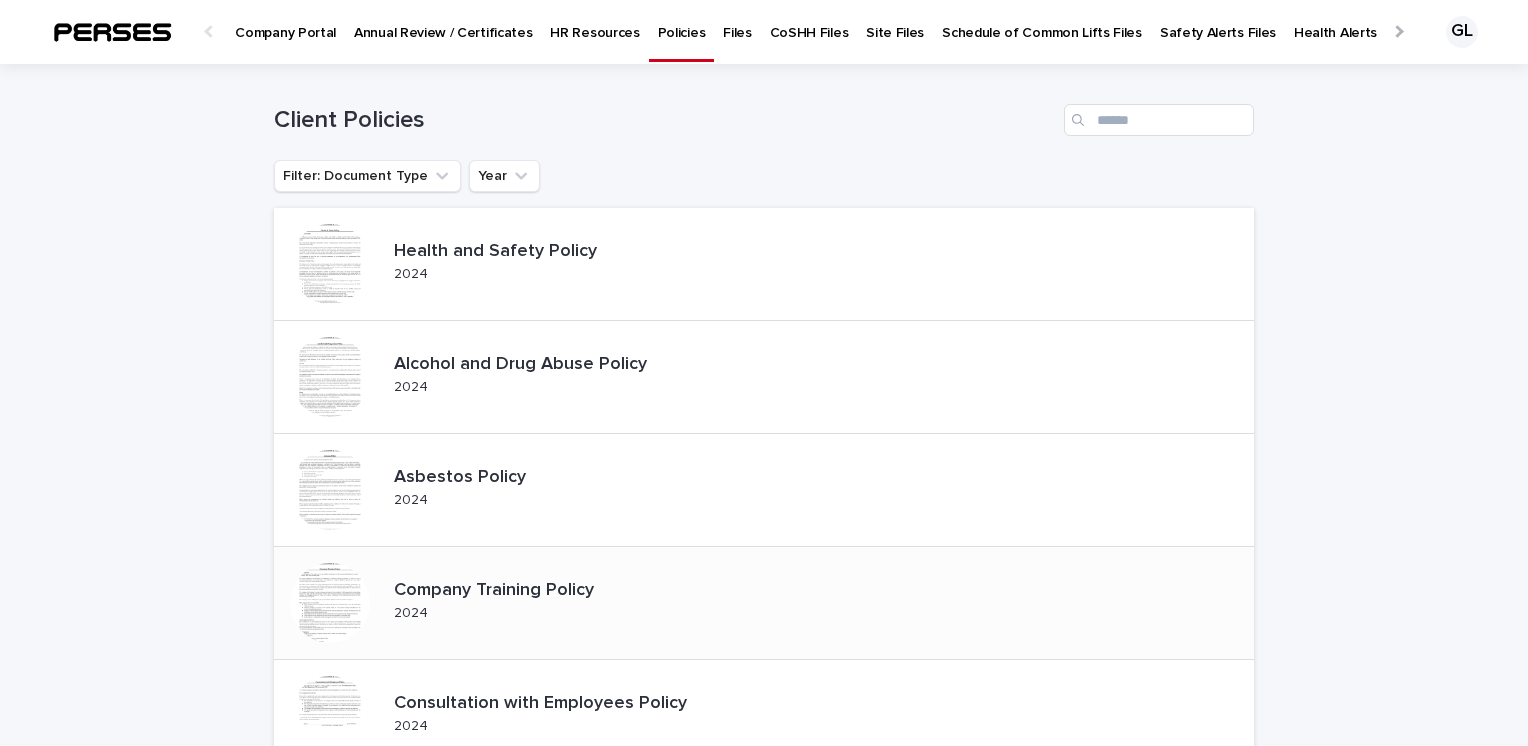 click on "Company Training Policy" at bounding box center (511, 591) 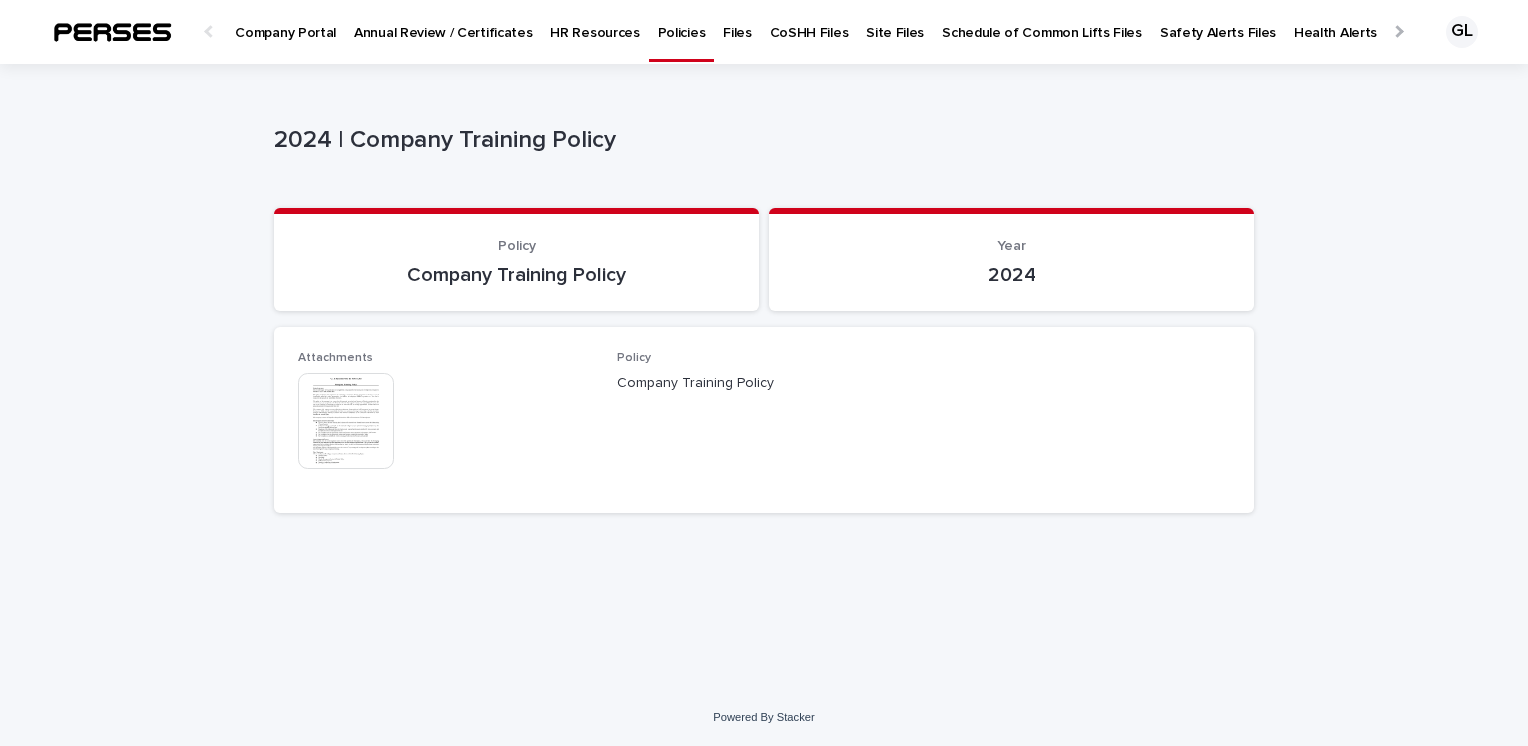 click at bounding box center [346, 421] 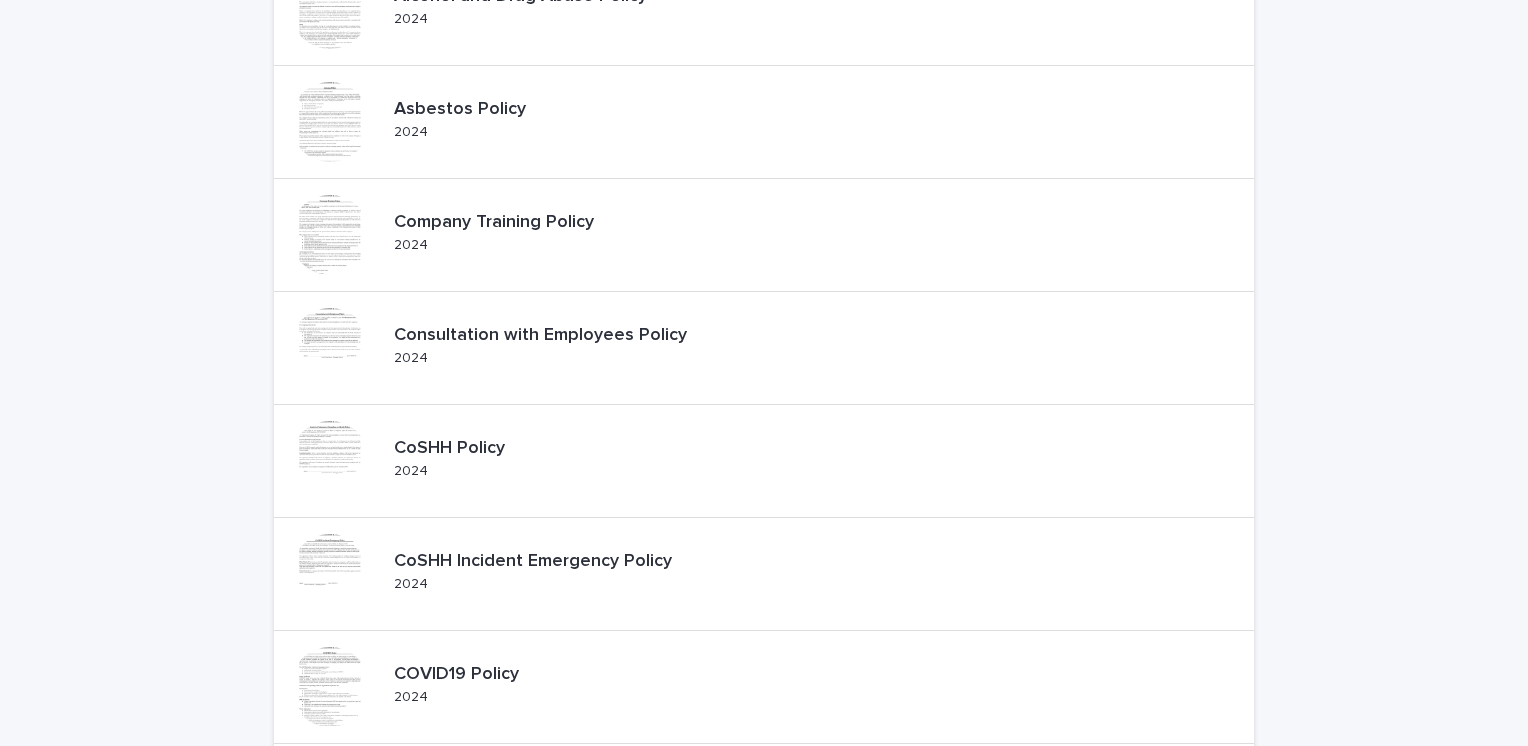 scroll, scrollTop: 385, scrollLeft: 0, axis: vertical 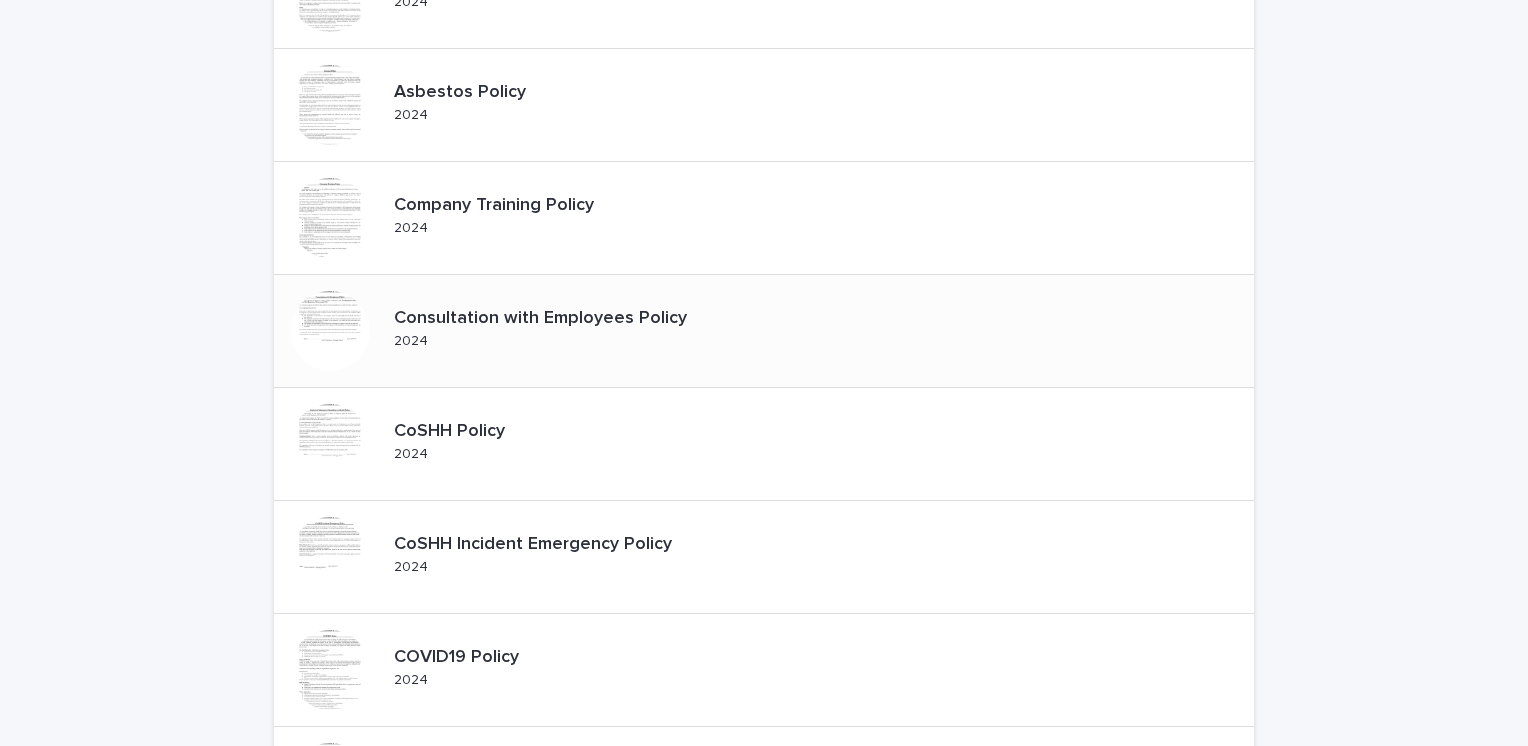 click on "Consultation with Employees Policy" at bounding box center (557, 319) 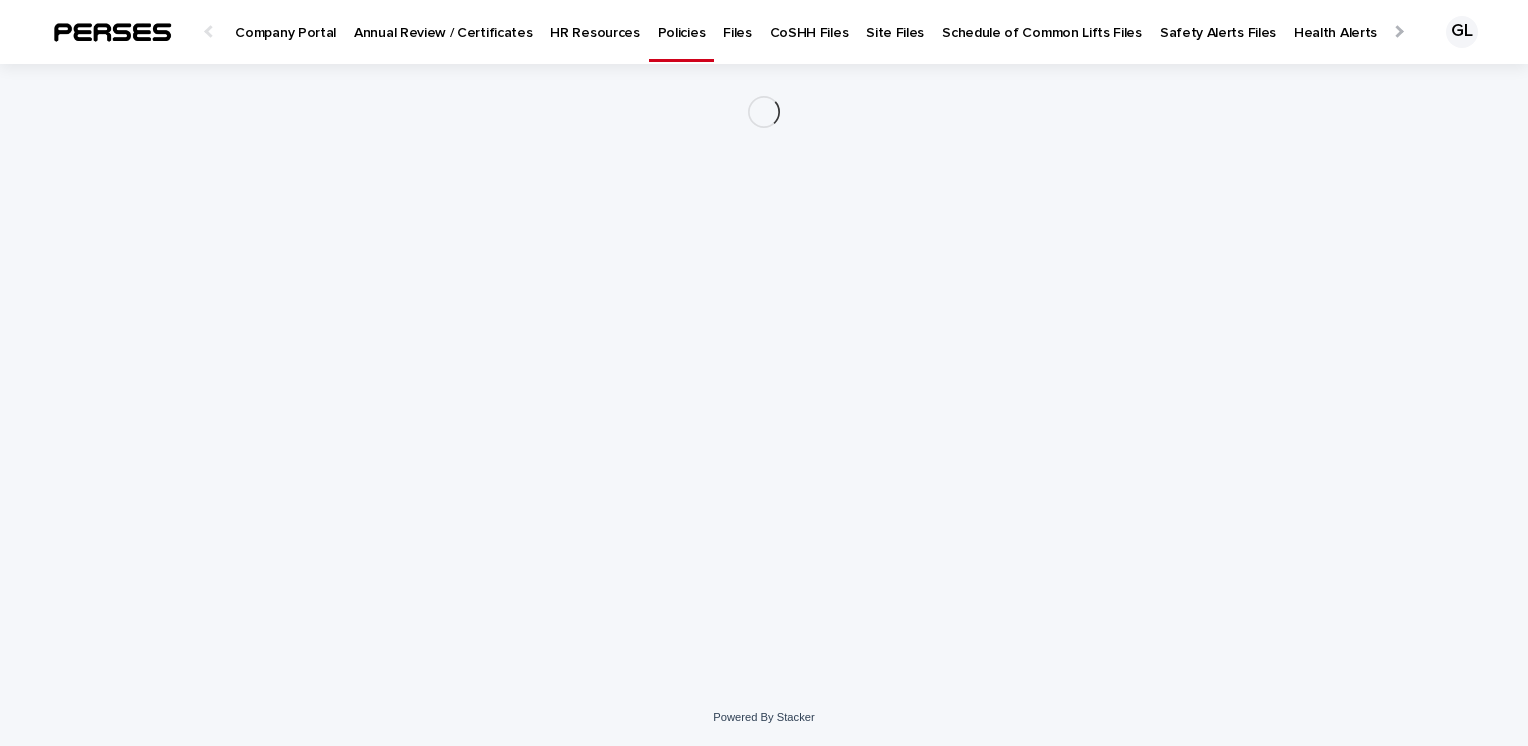 scroll, scrollTop: 0, scrollLeft: 0, axis: both 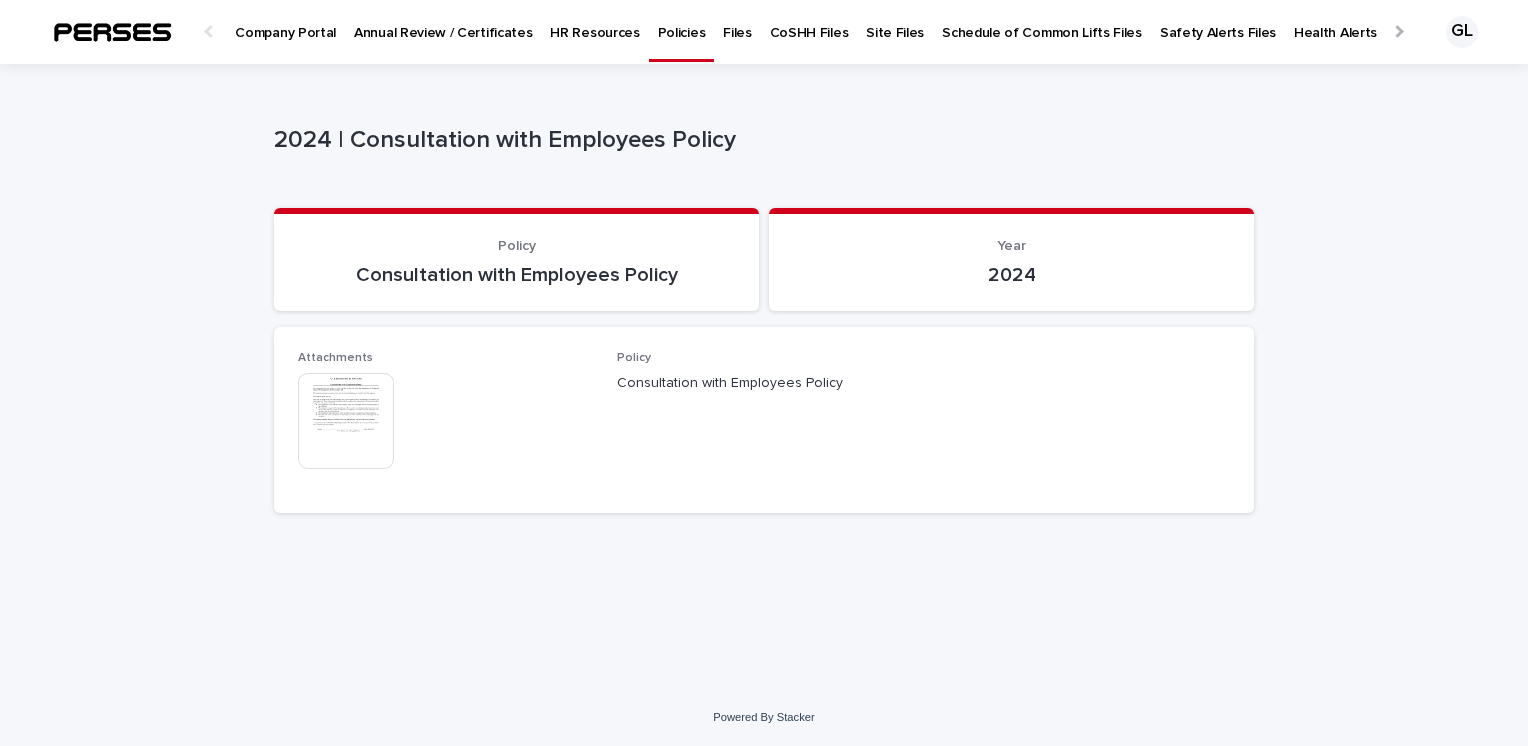 click at bounding box center (346, 421) 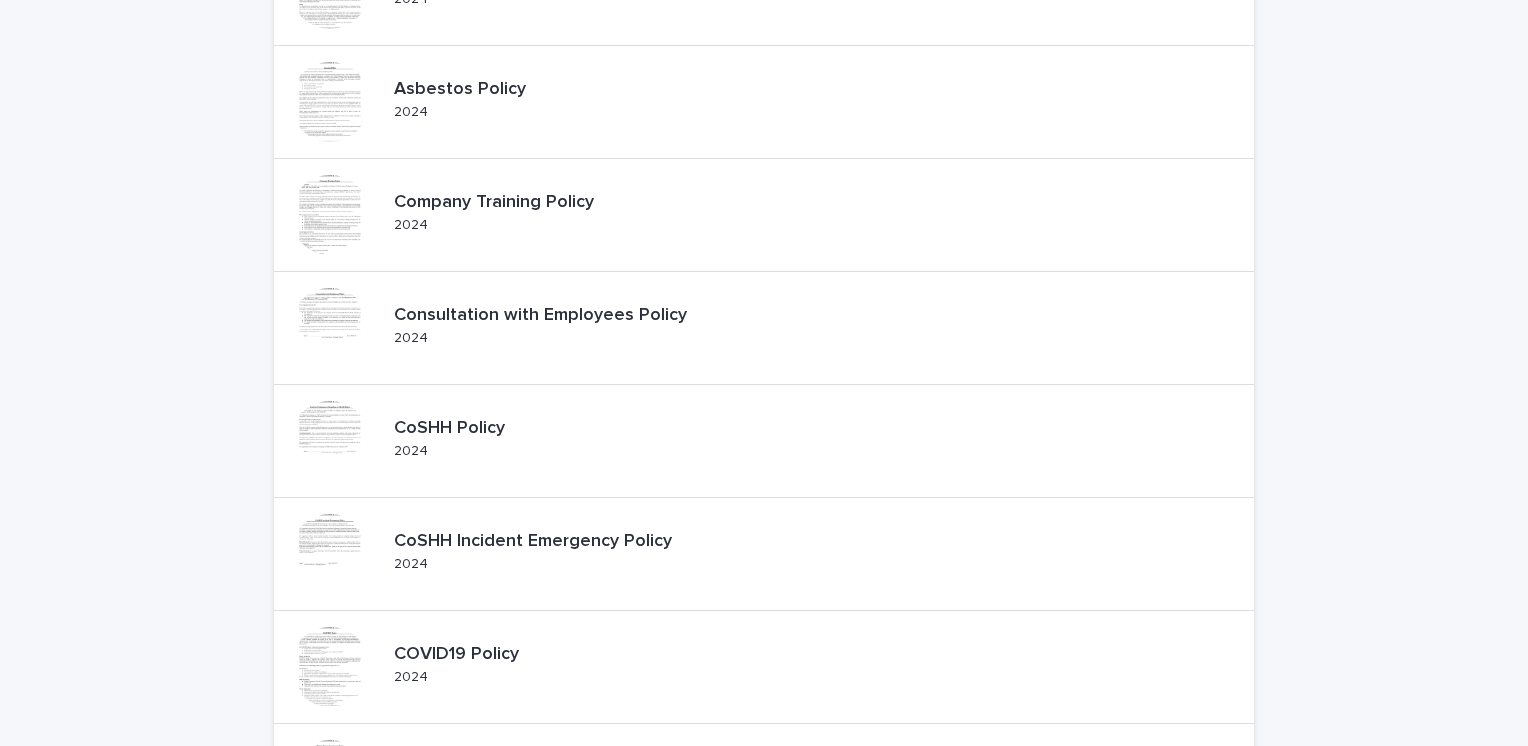 scroll, scrollTop: 535, scrollLeft: 0, axis: vertical 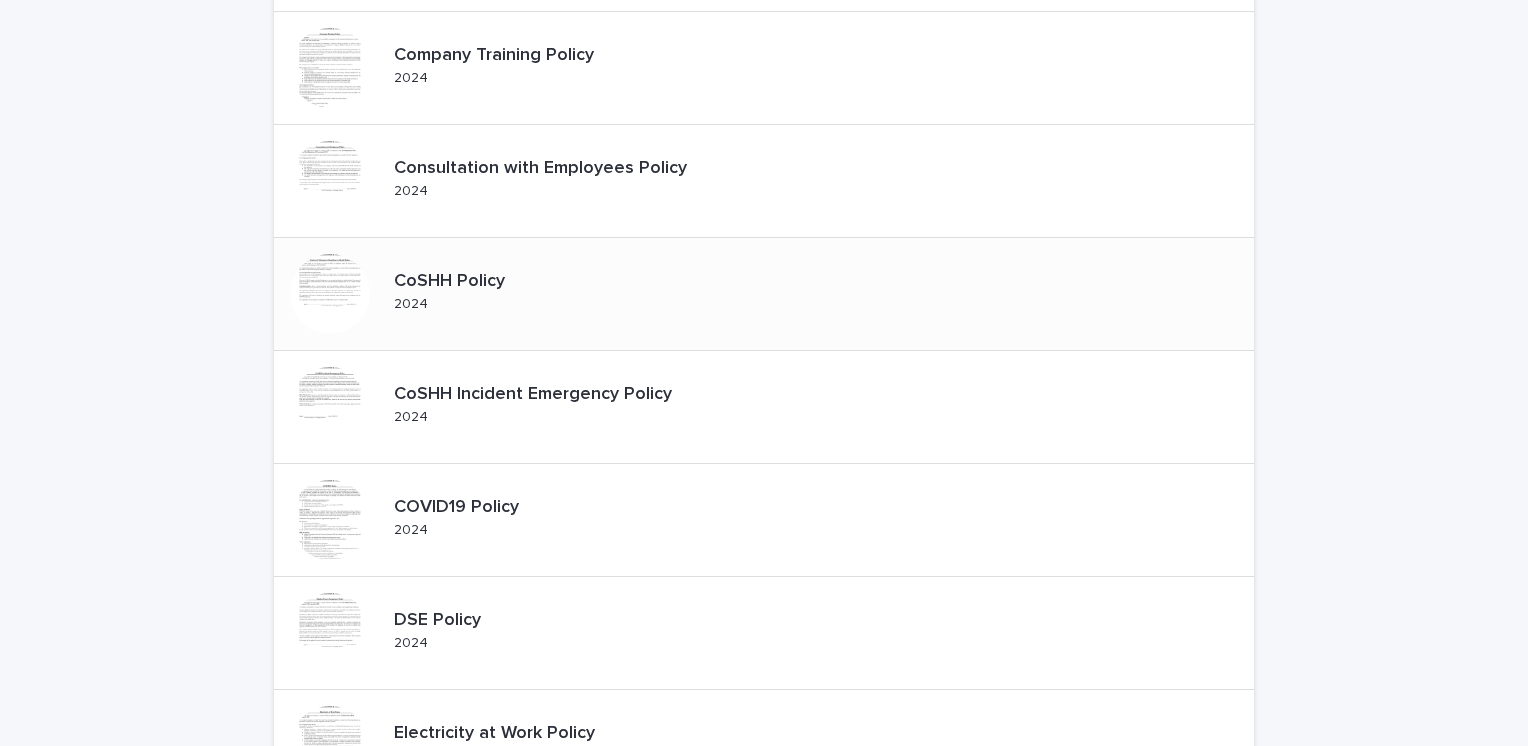 click on "CoSHH Policy" at bounding box center [466, 282] 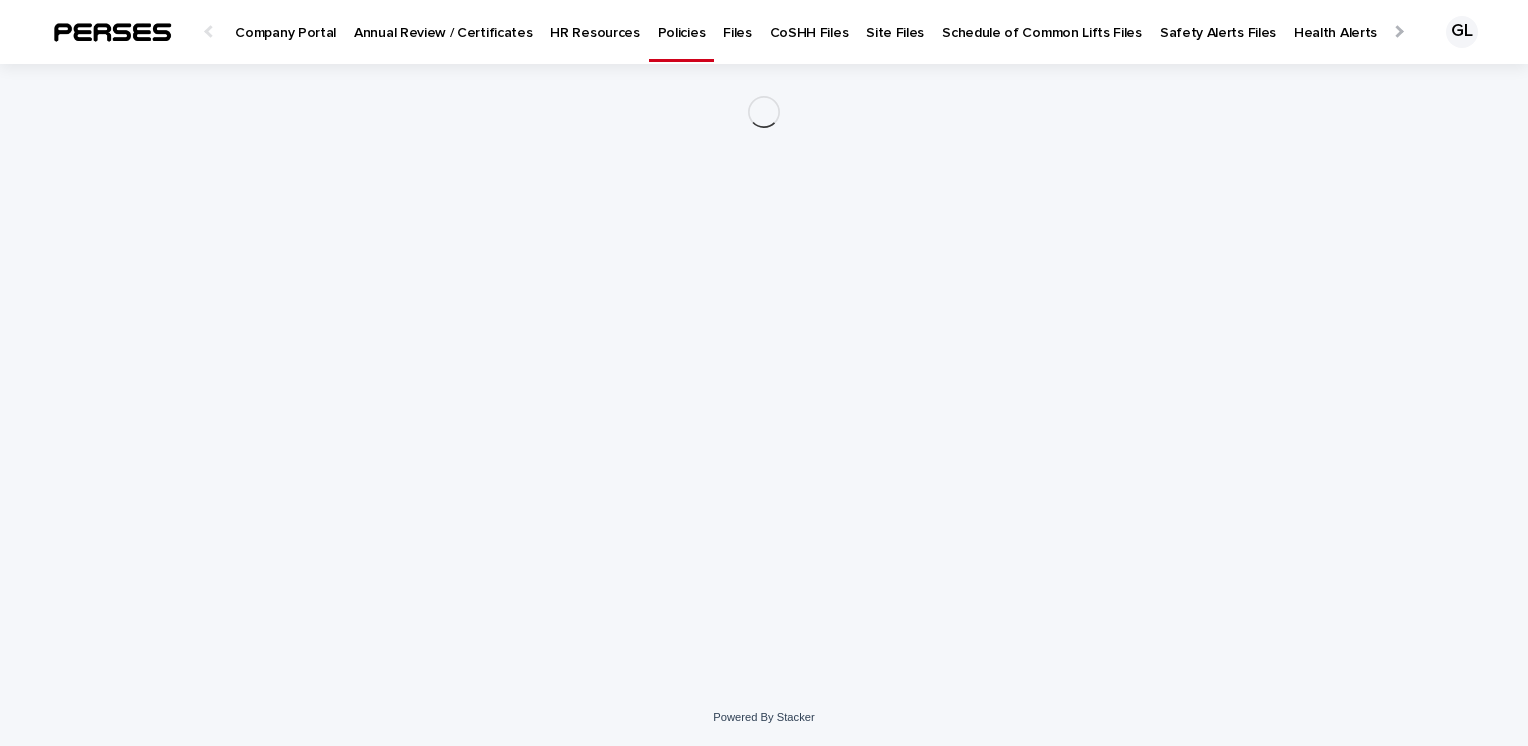 scroll, scrollTop: 0, scrollLeft: 0, axis: both 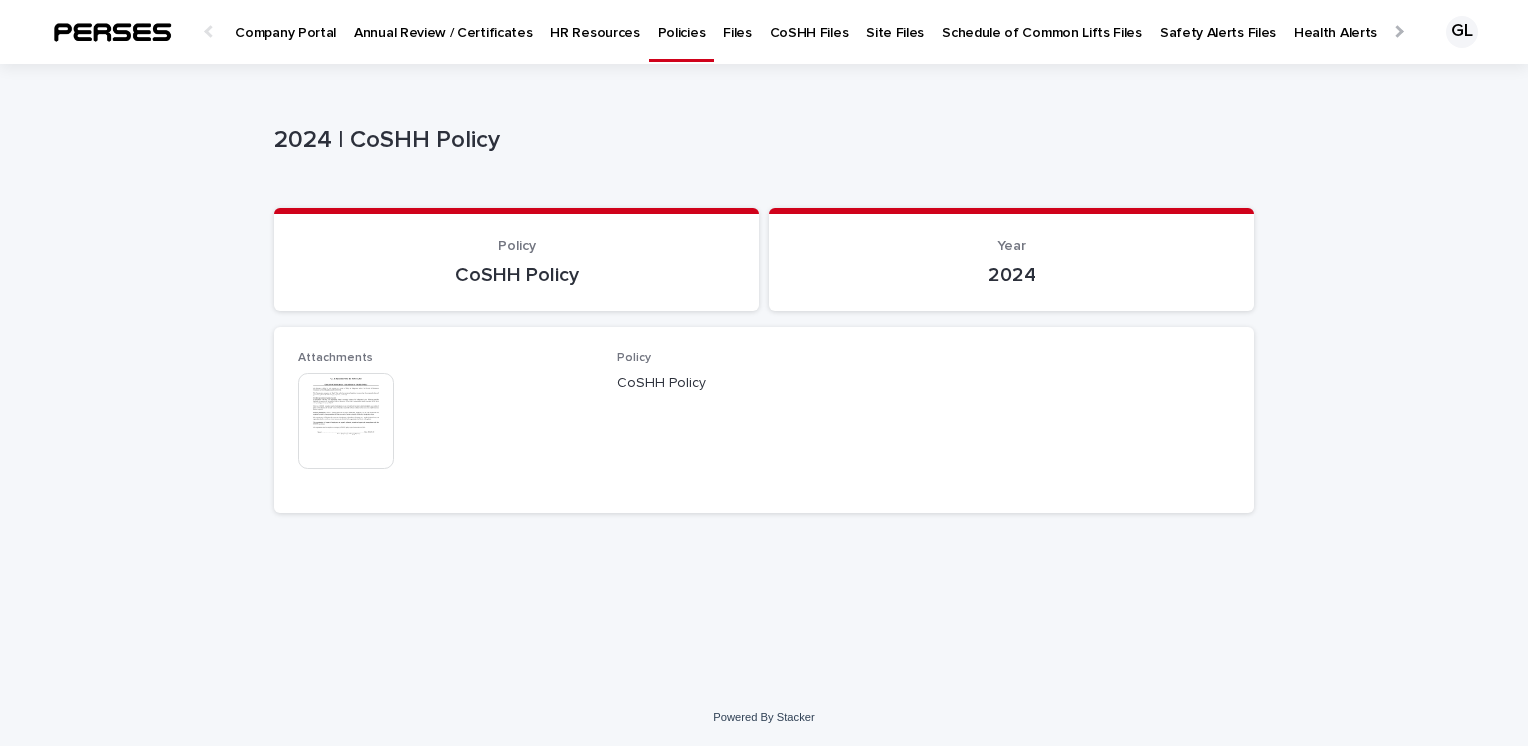 click at bounding box center (346, 421) 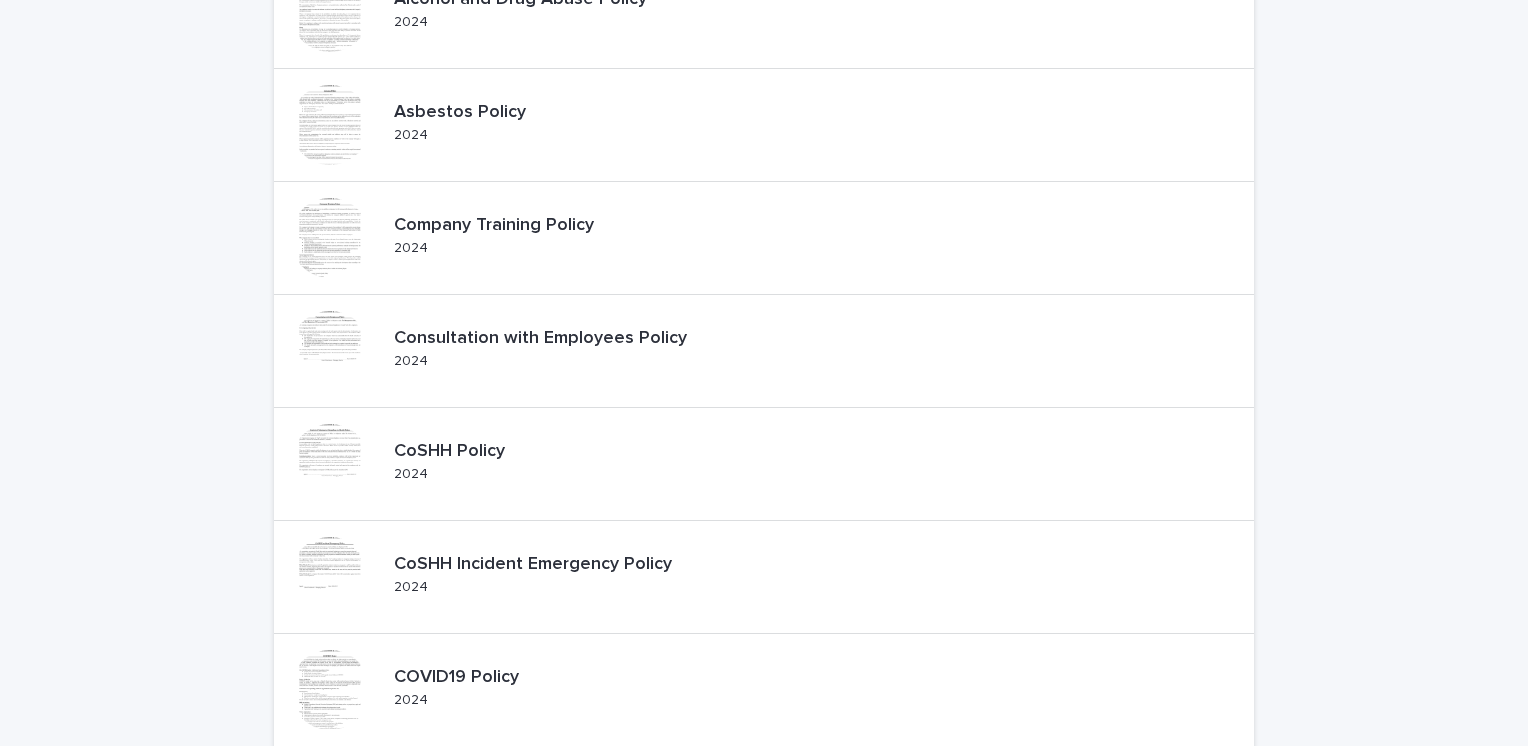scroll, scrollTop: 567, scrollLeft: 0, axis: vertical 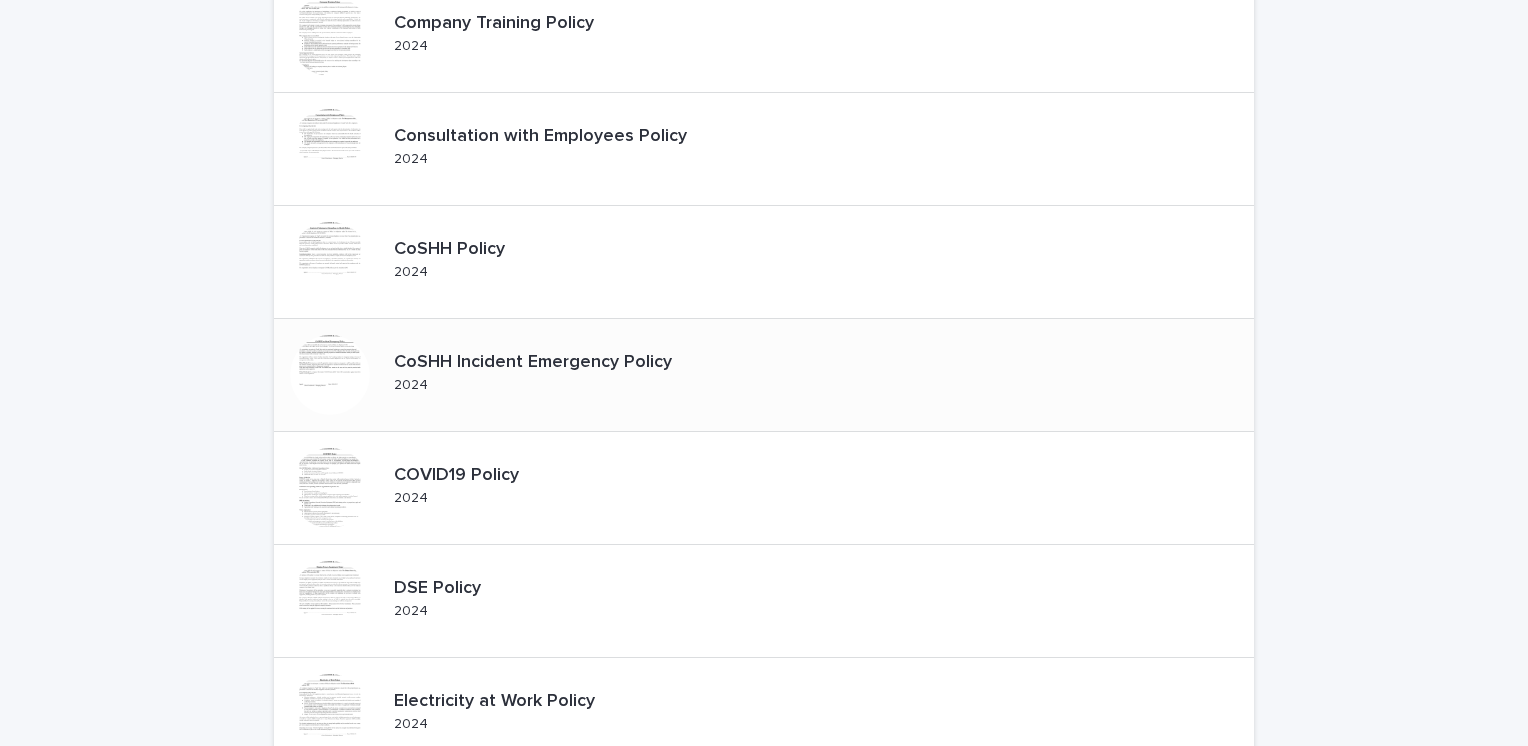 click on "CoSHH Incident Emergency Policy" at bounding box center (550, 363) 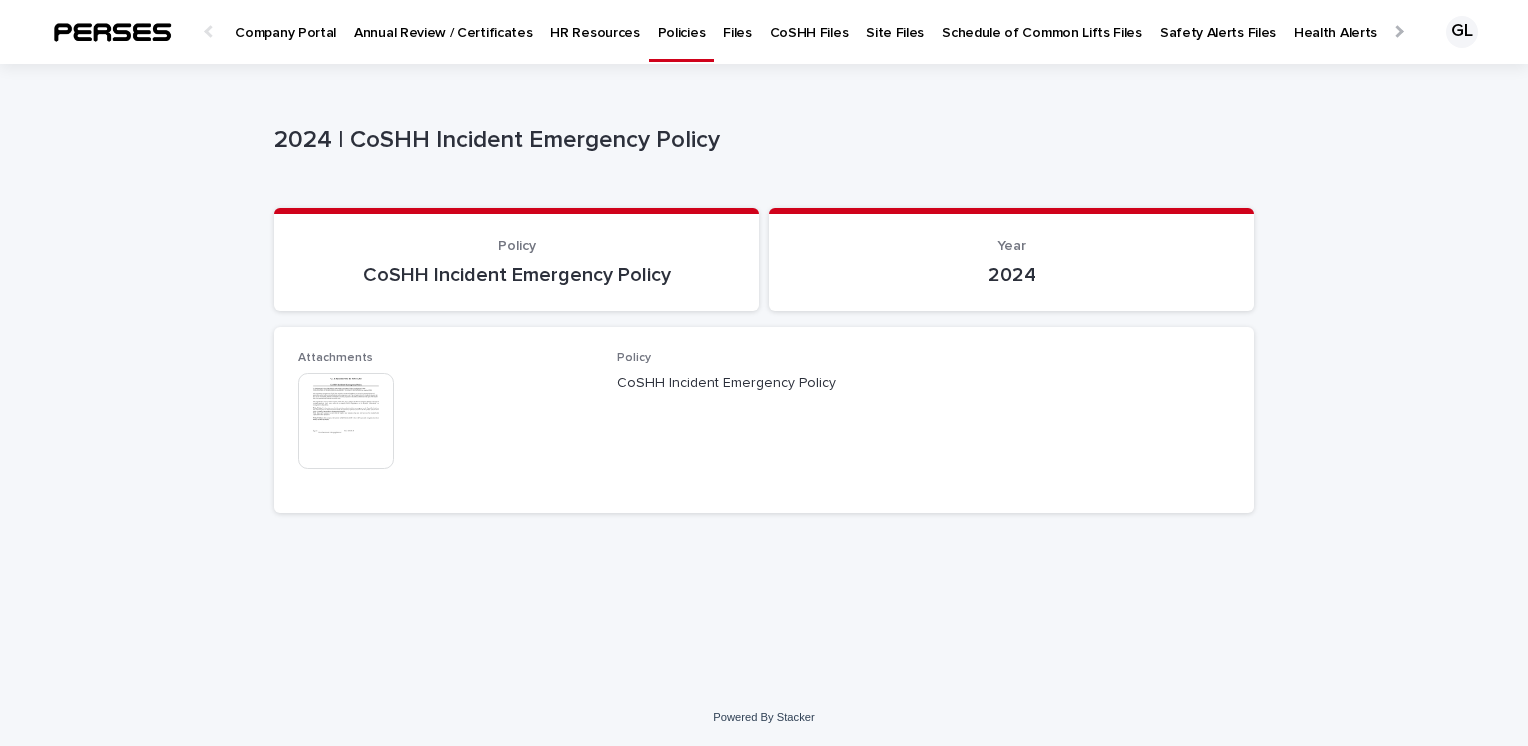 click at bounding box center (346, 421) 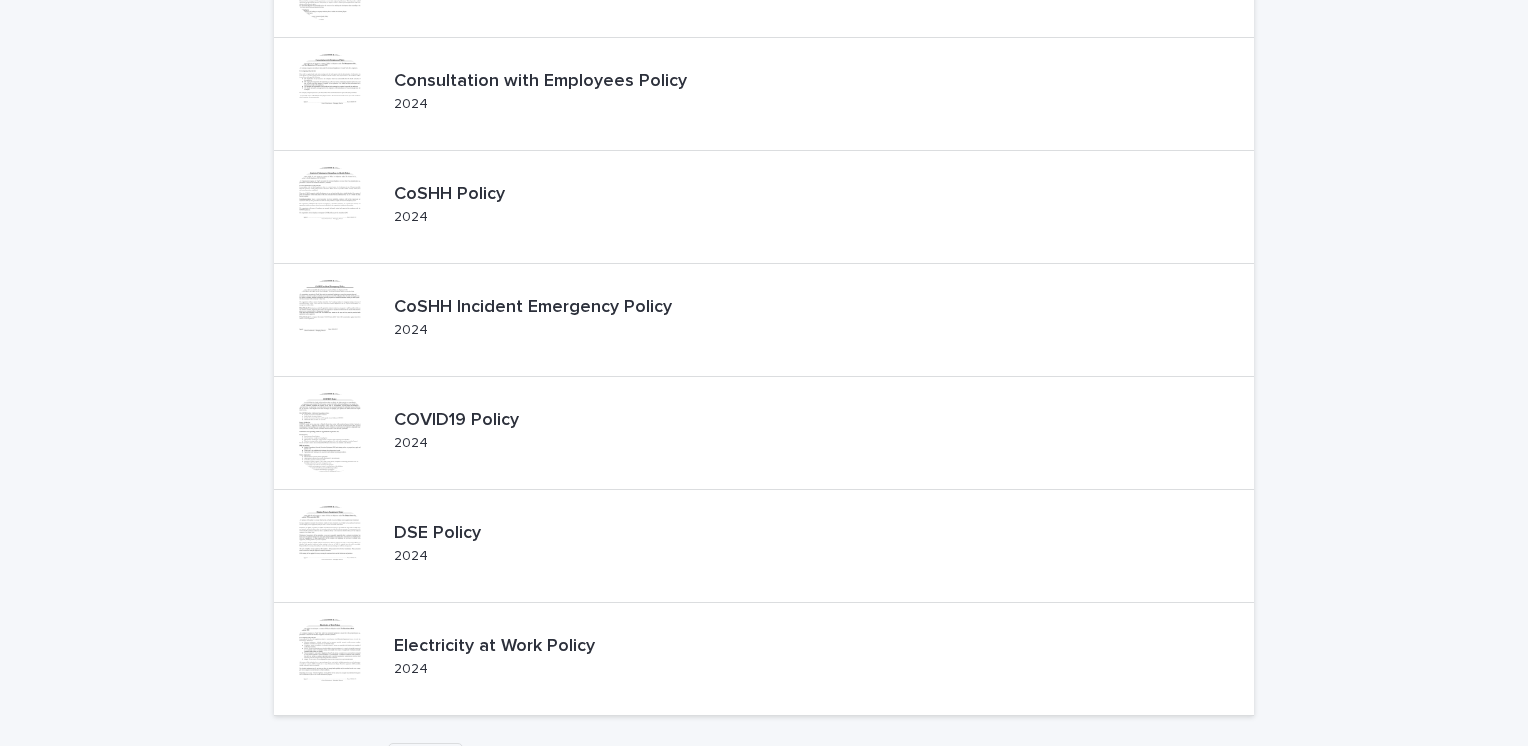 scroll, scrollTop: 620, scrollLeft: 0, axis: vertical 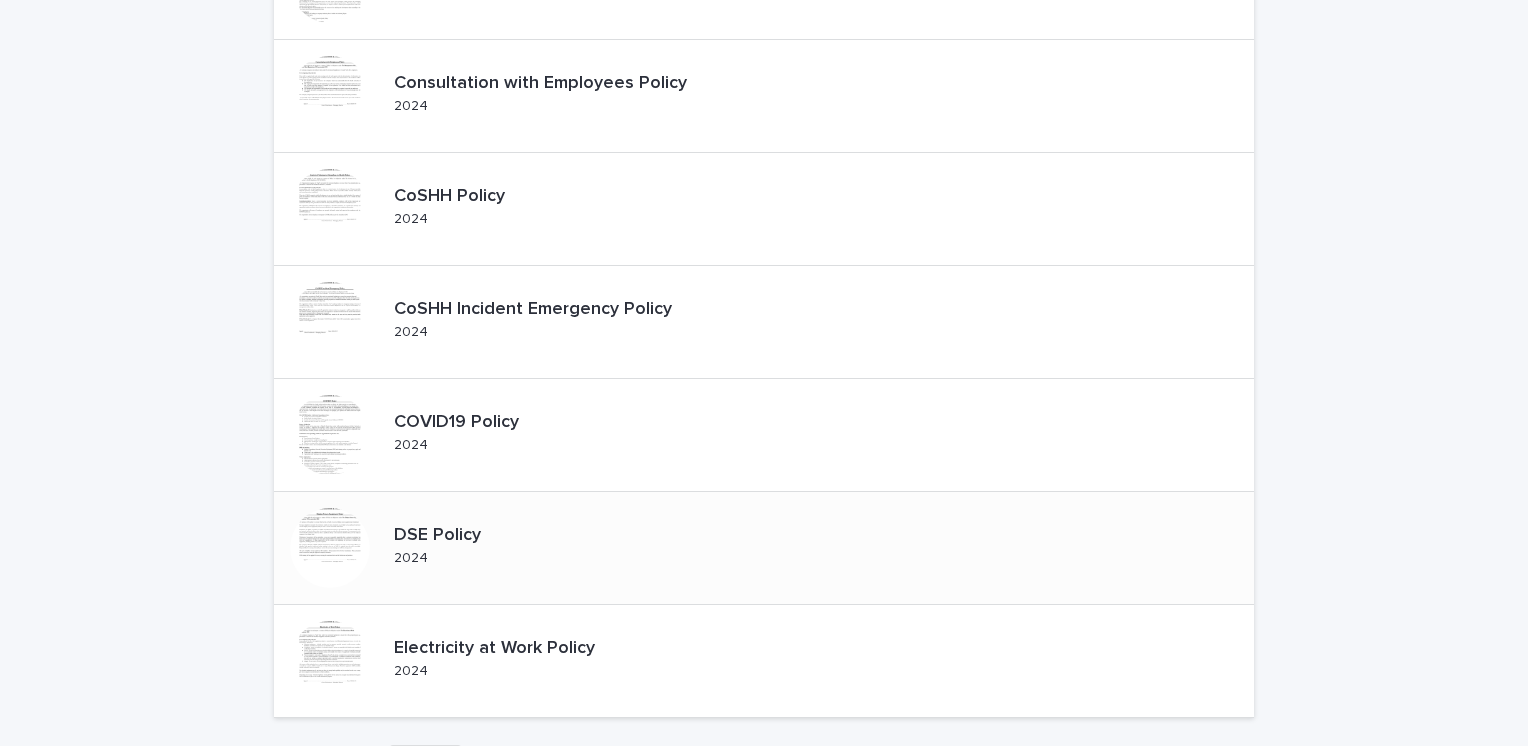 click on "DSE Policy" at bounding box center [454, 536] 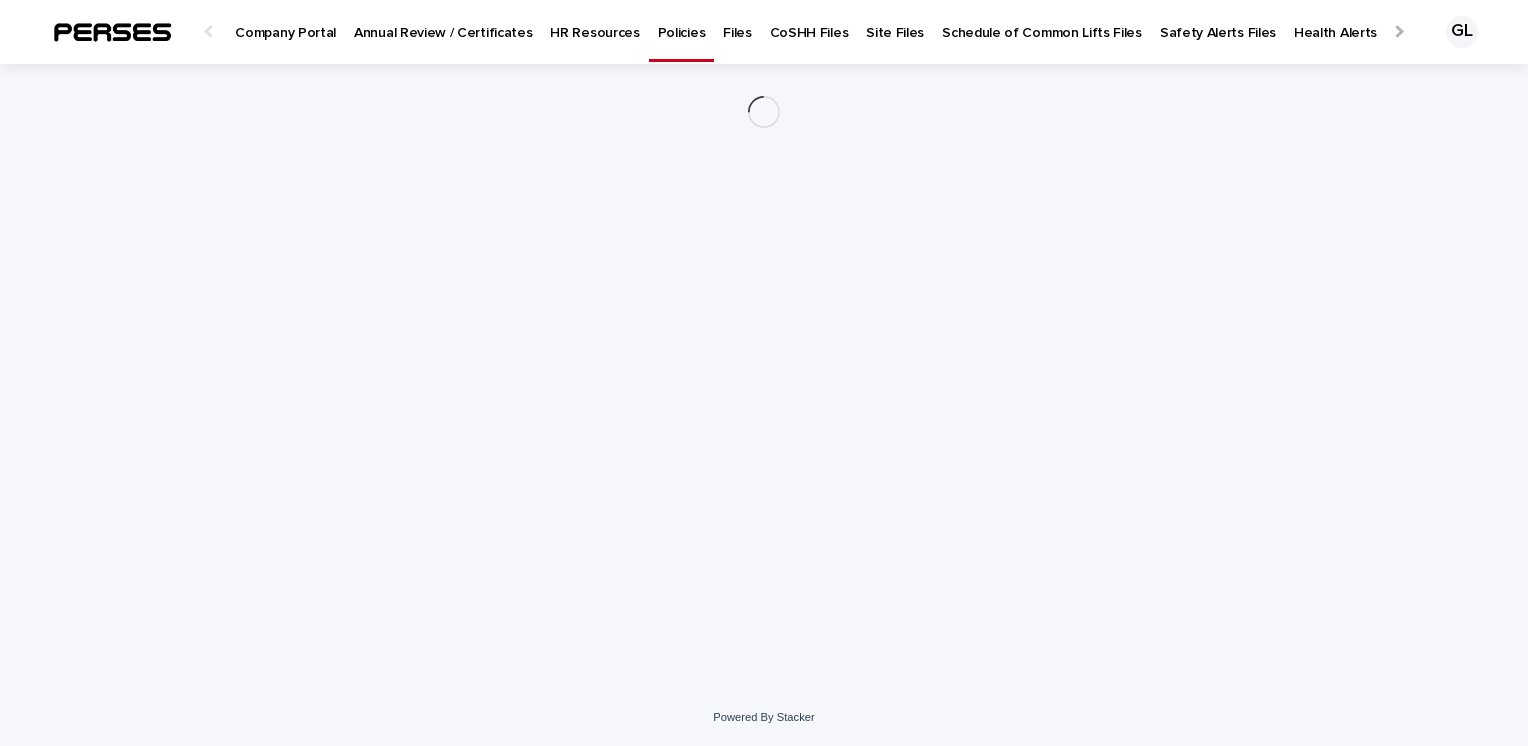 scroll, scrollTop: 0, scrollLeft: 0, axis: both 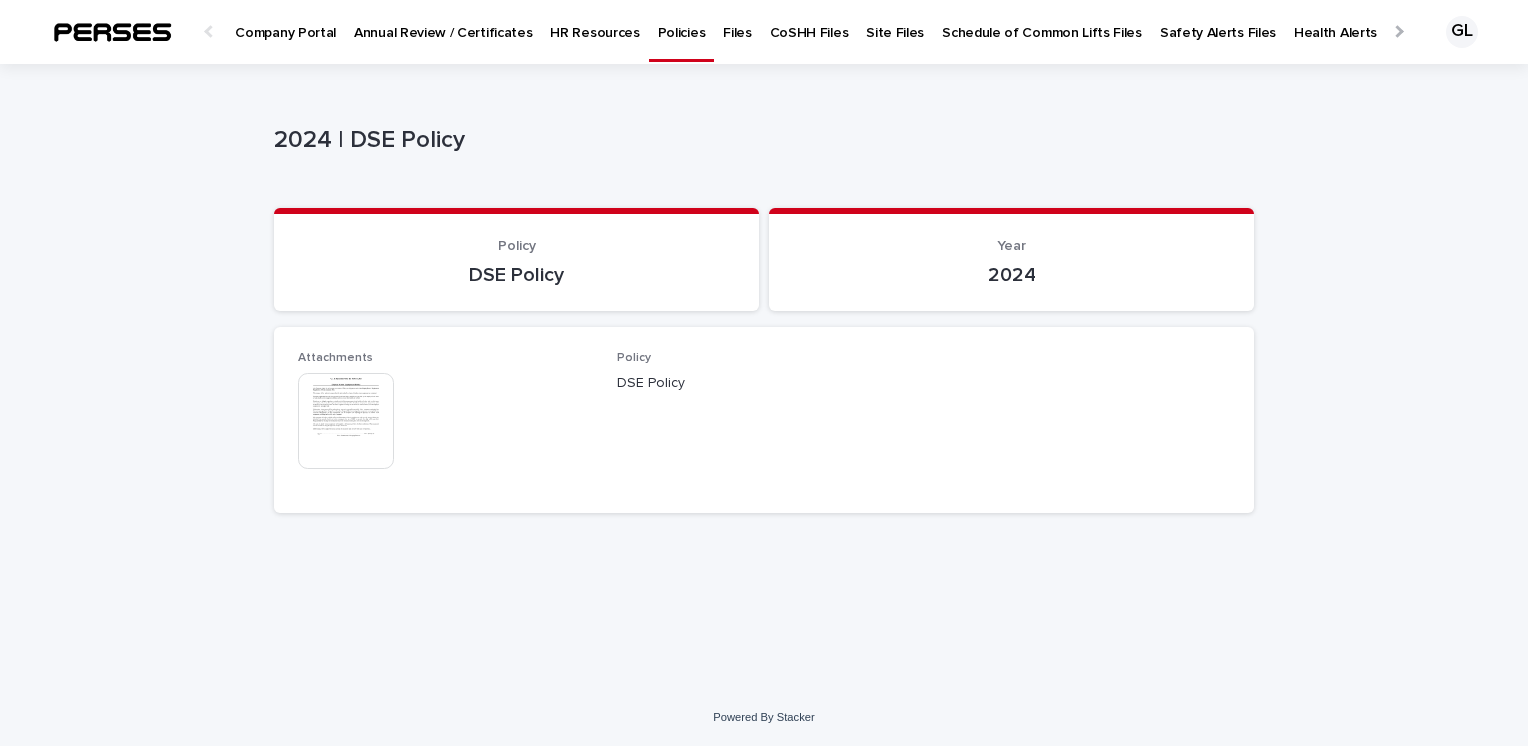 click at bounding box center [346, 421] 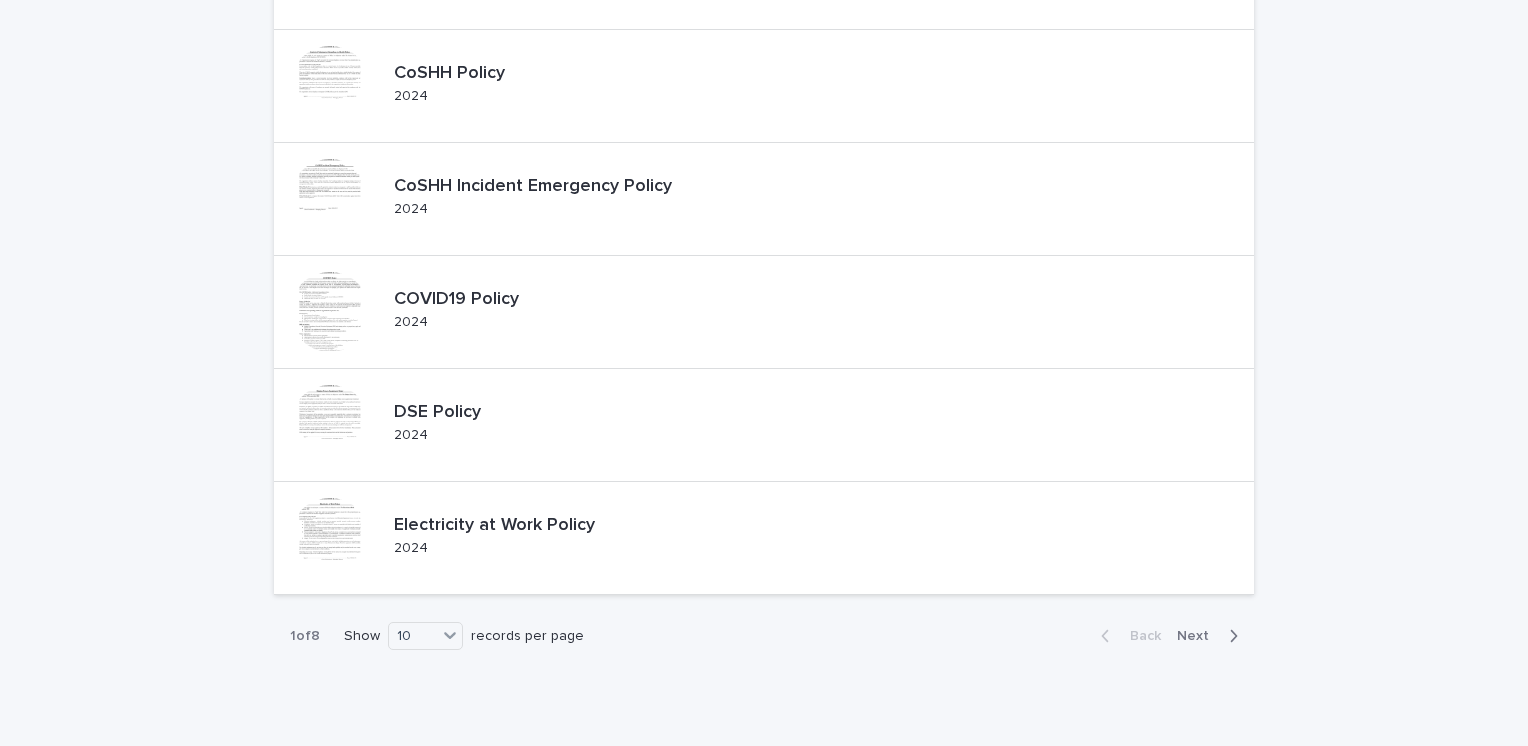 scroll, scrollTop: 812, scrollLeft: 0, axis: vertical 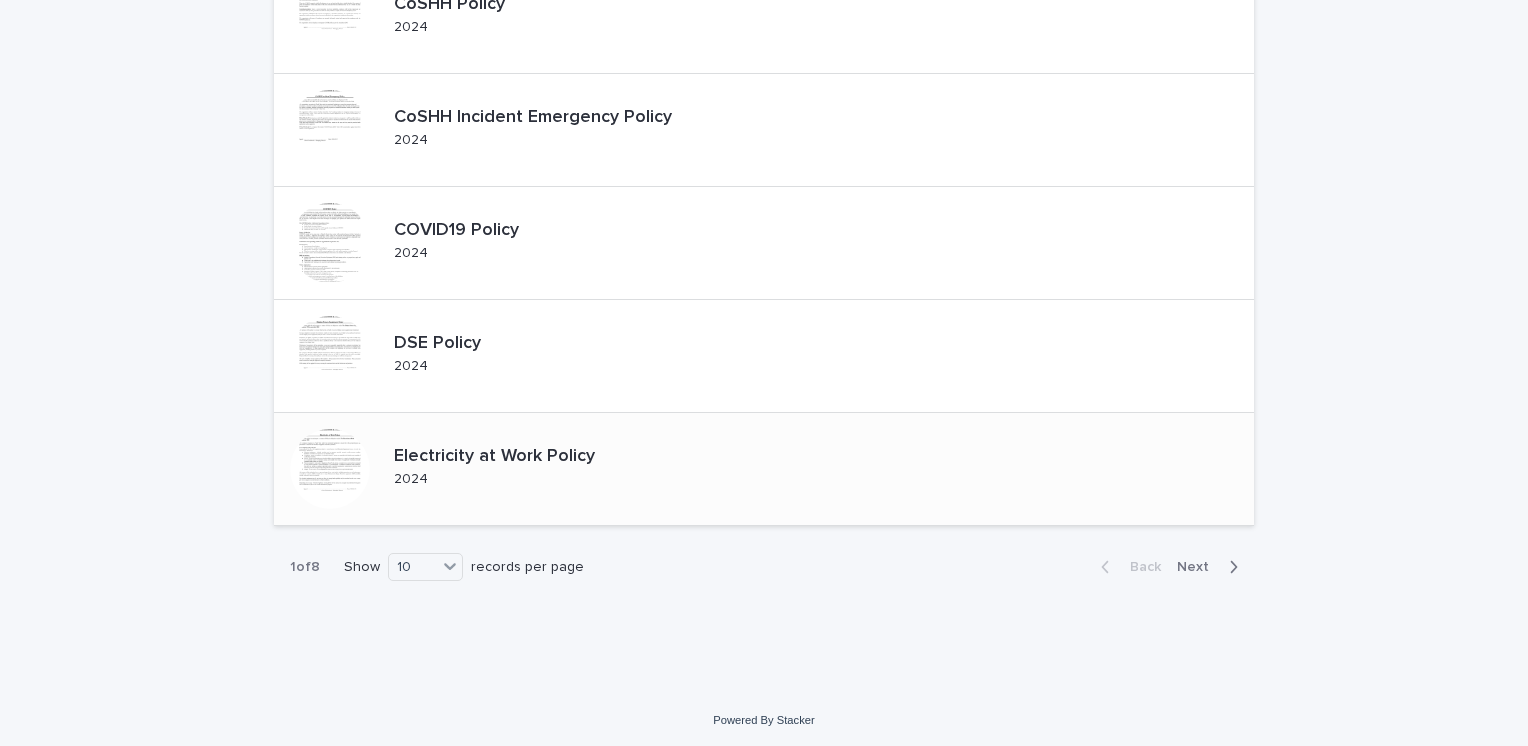 click on "Electricity at Work Policy" at bounding box center [511, 457] 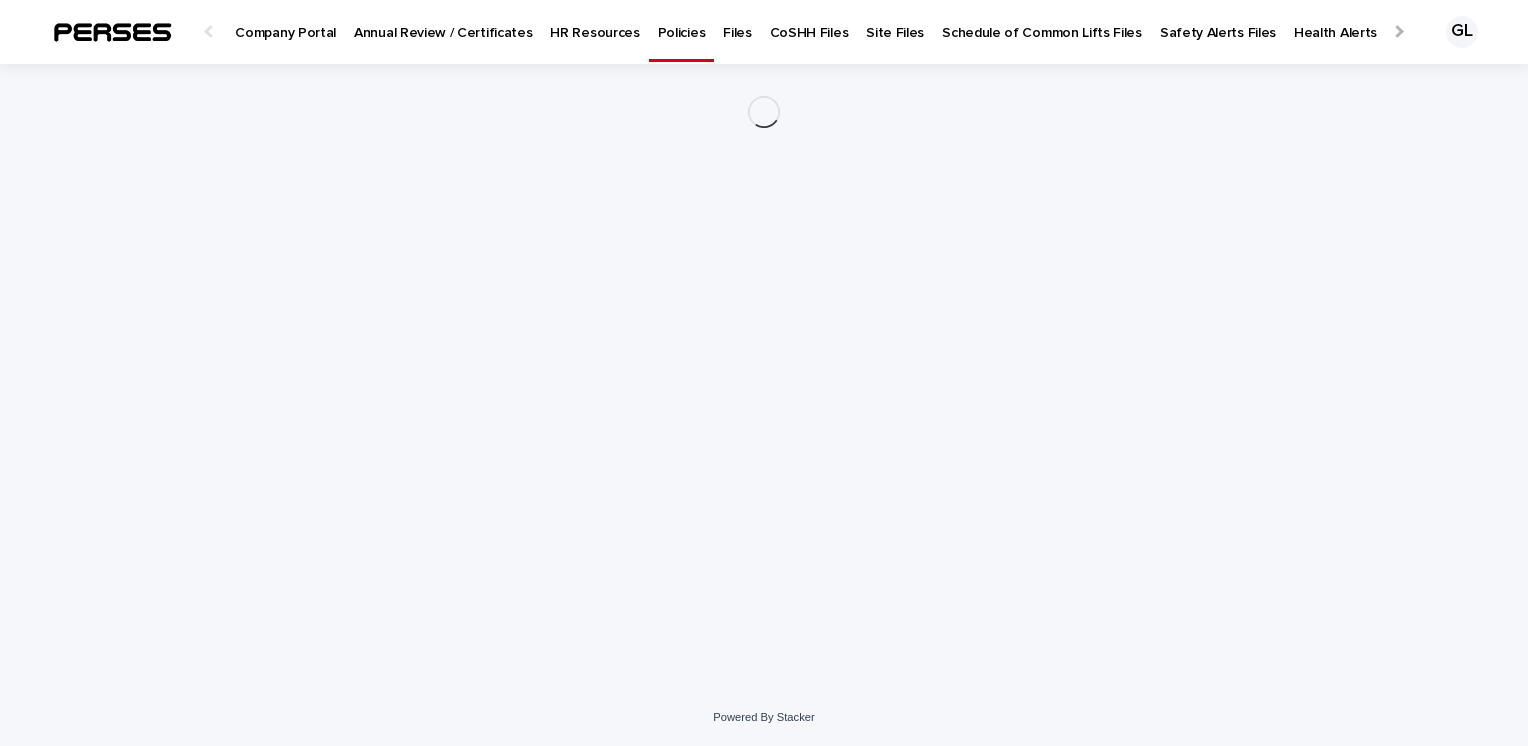 scroll, scrollTop: 0, scrollLeft: 0, axis: both 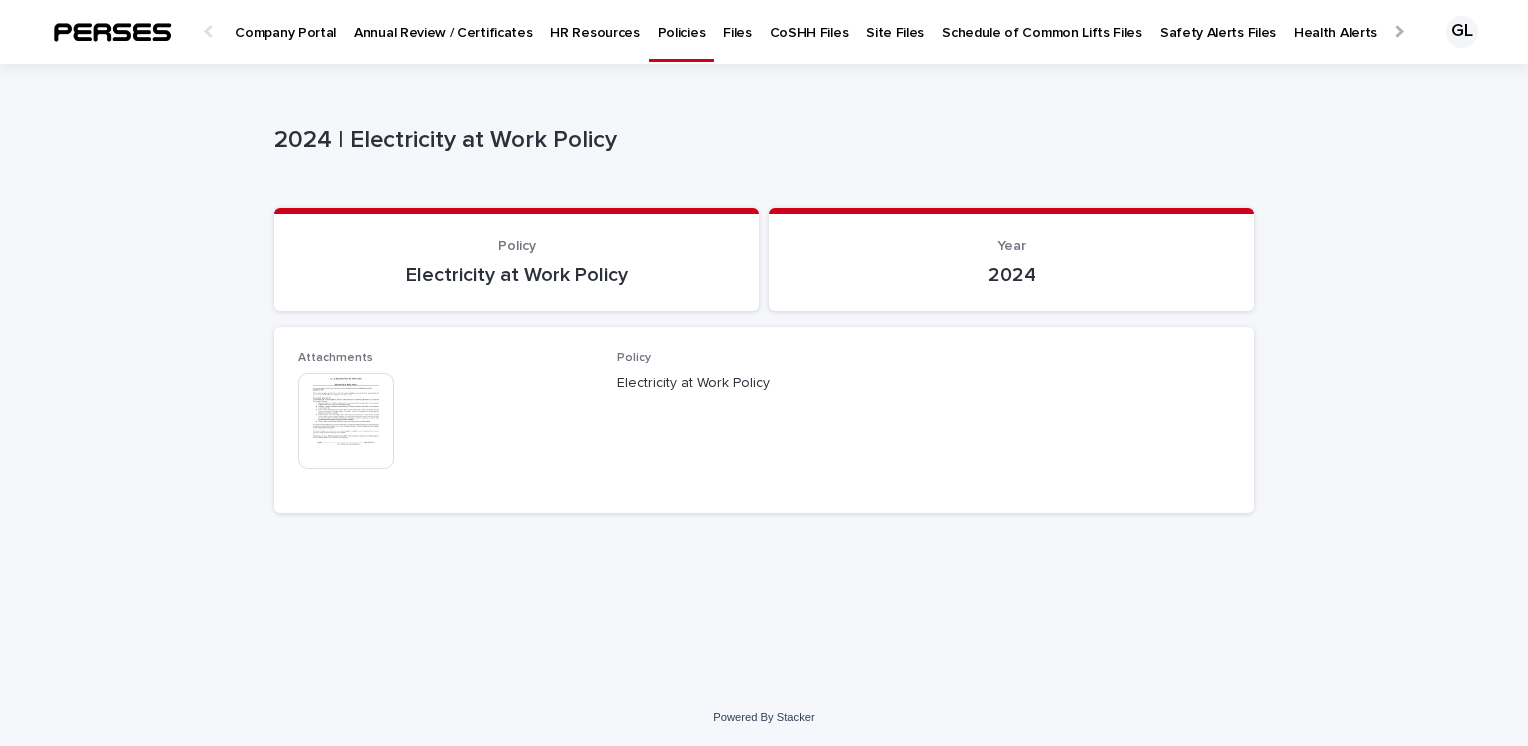 click at bounding box center (346, 421) 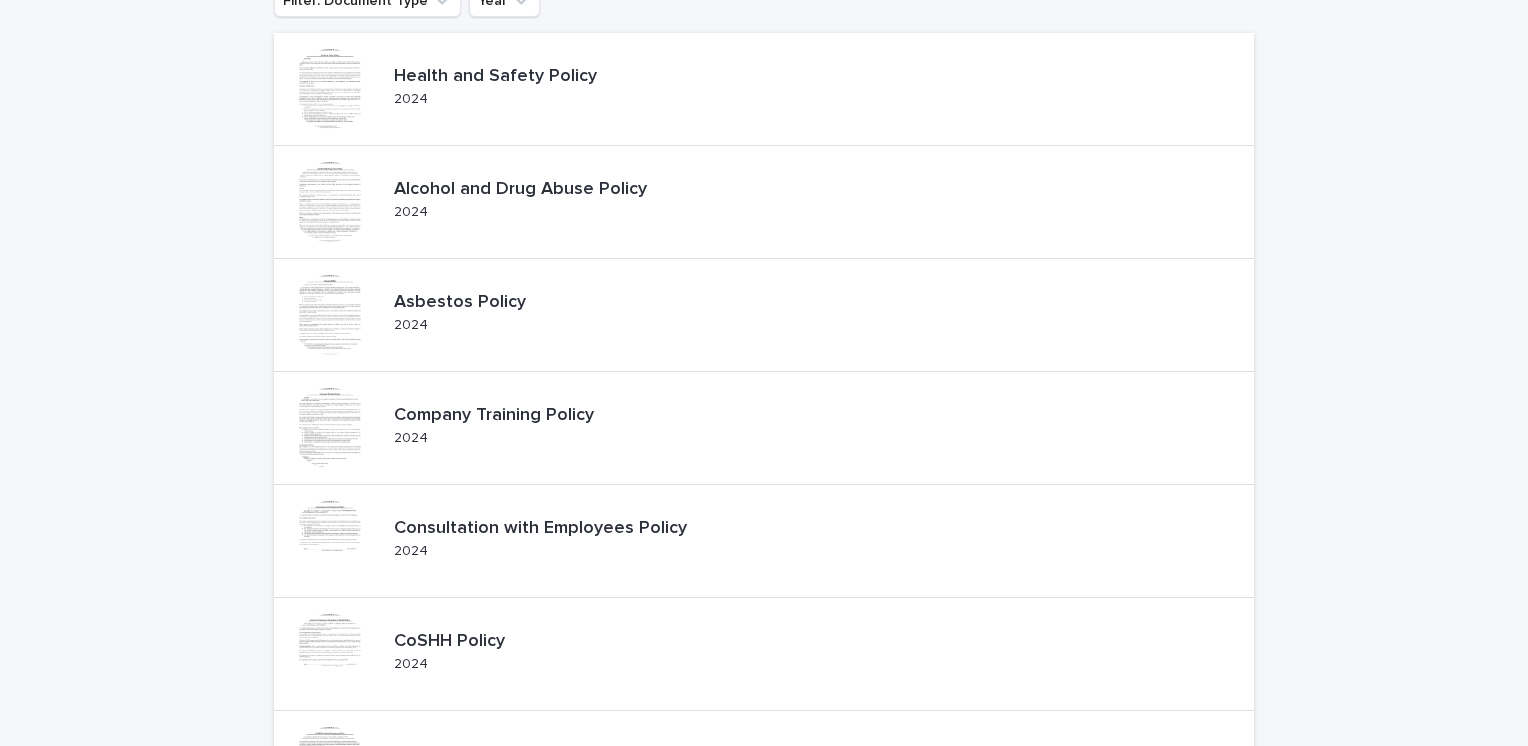 scroll, scrollTop: 812, scrollLeft: 0, axis: vertical 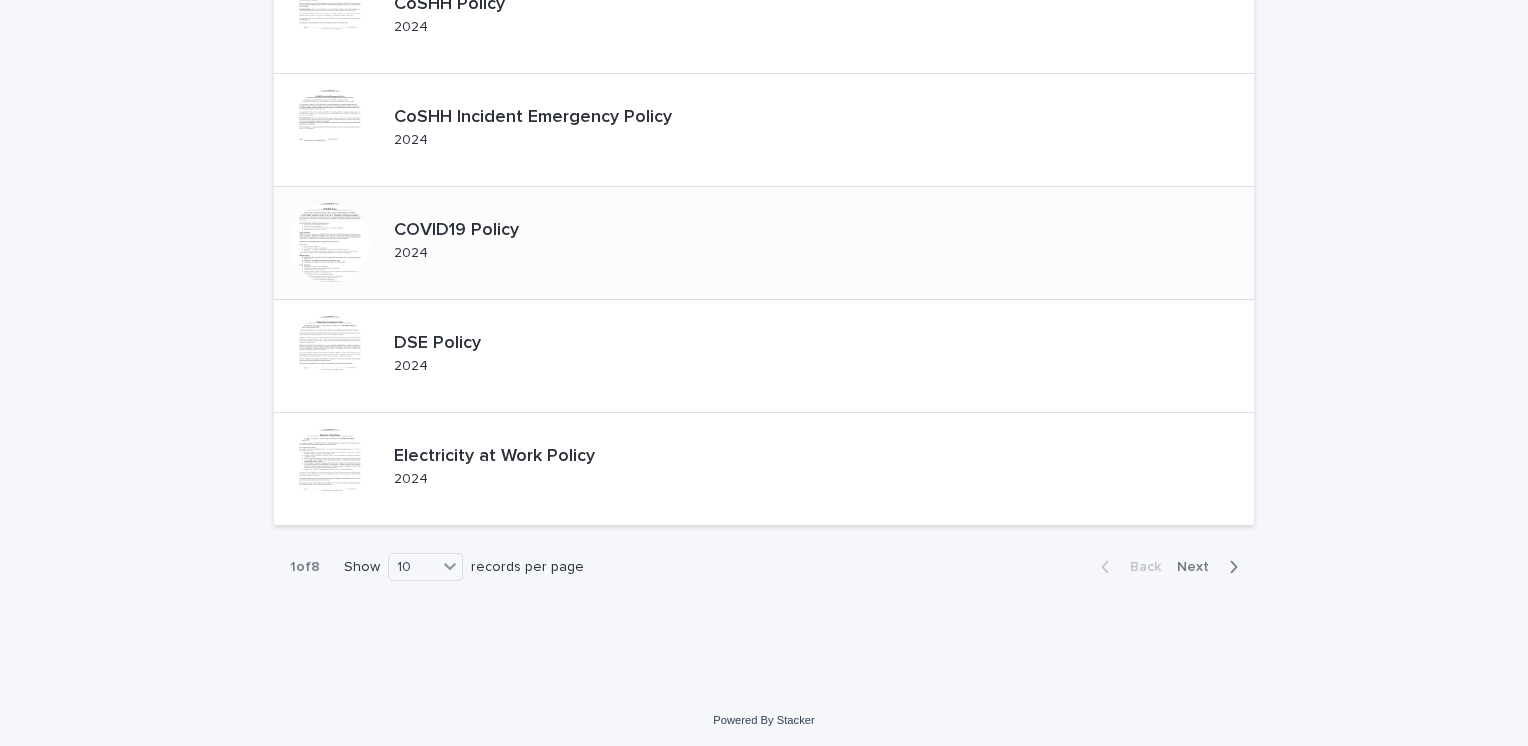 click on "COVID19 Policy" at bounding box center (473, 231) 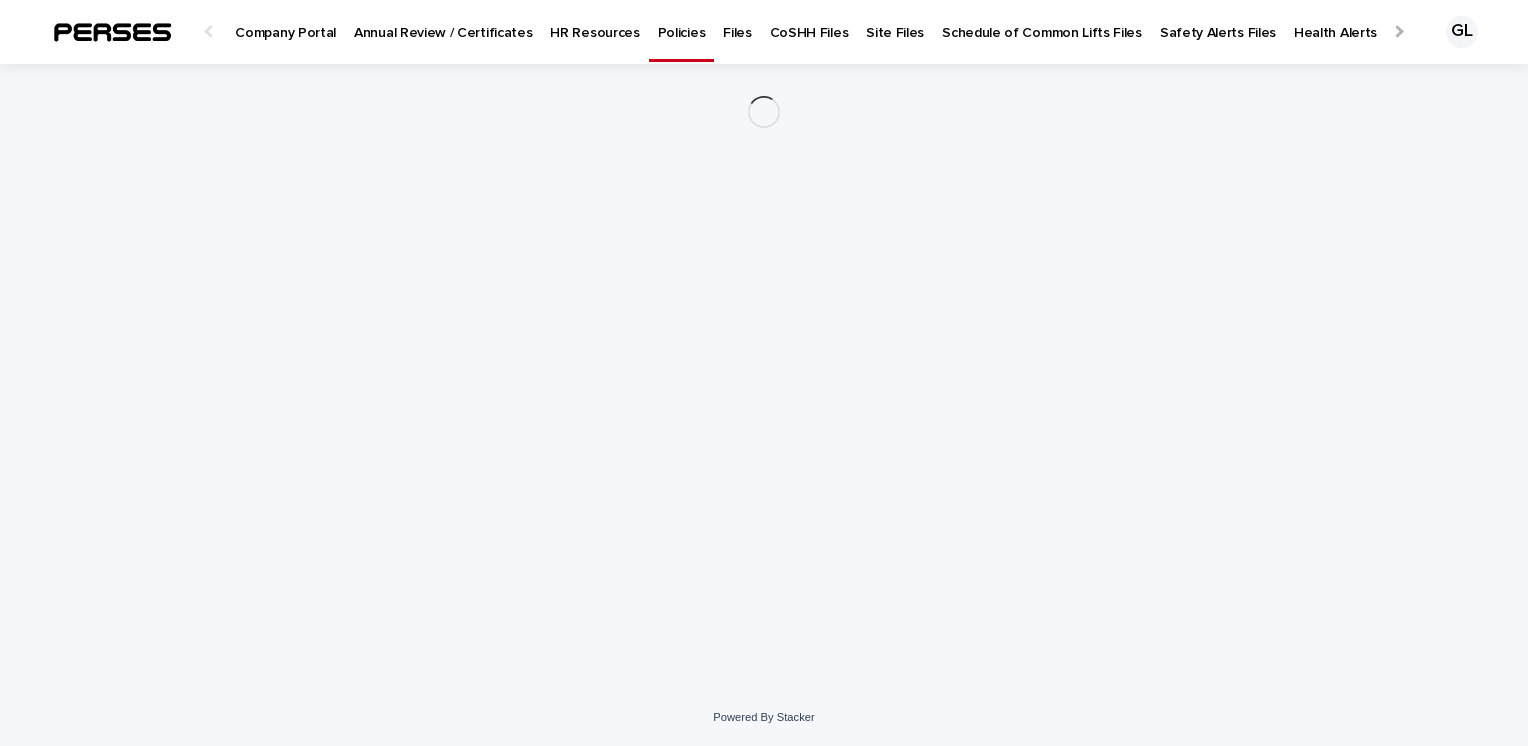 scroll, scrollTop: 0, scrollLeft: 0, axis: both 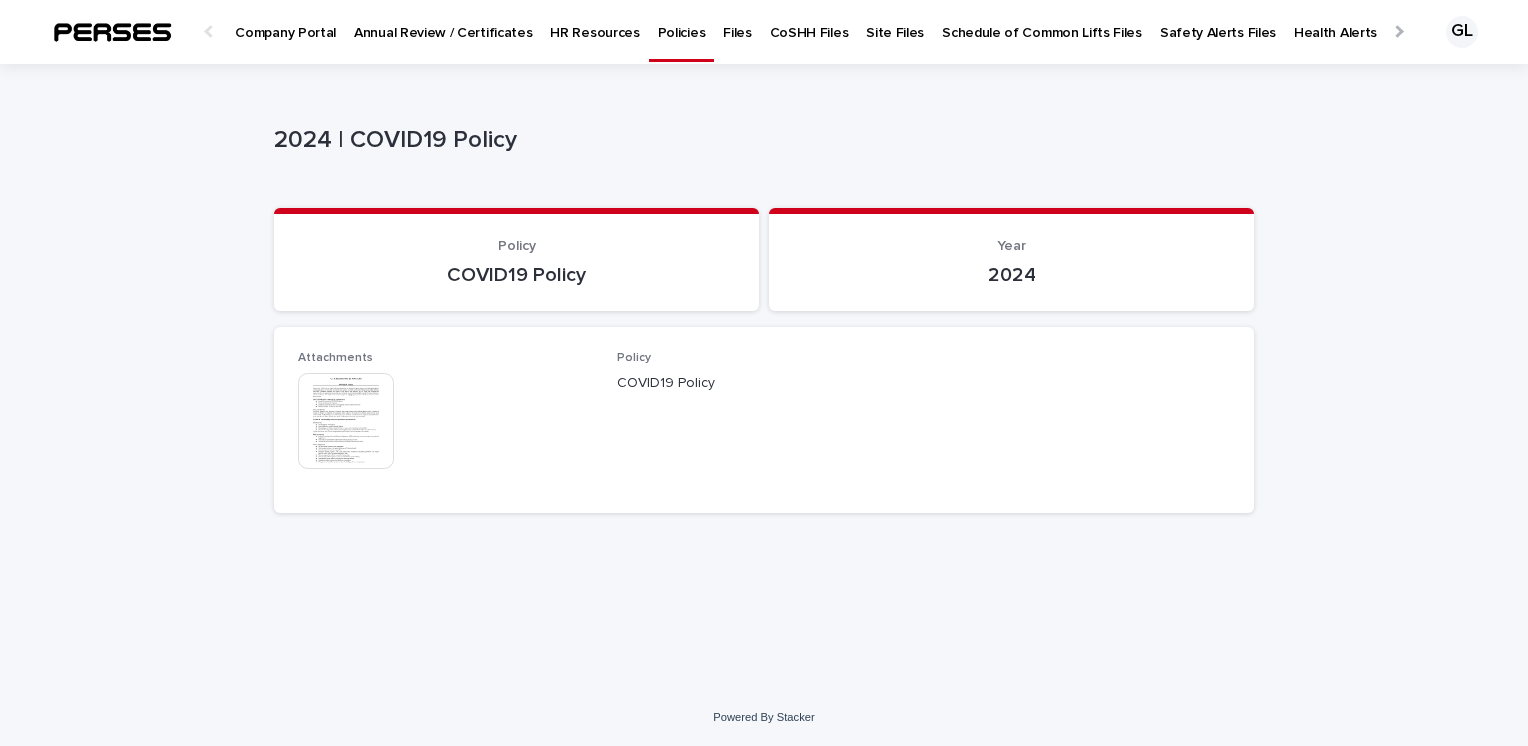 click at bounding box center [346, 421] 